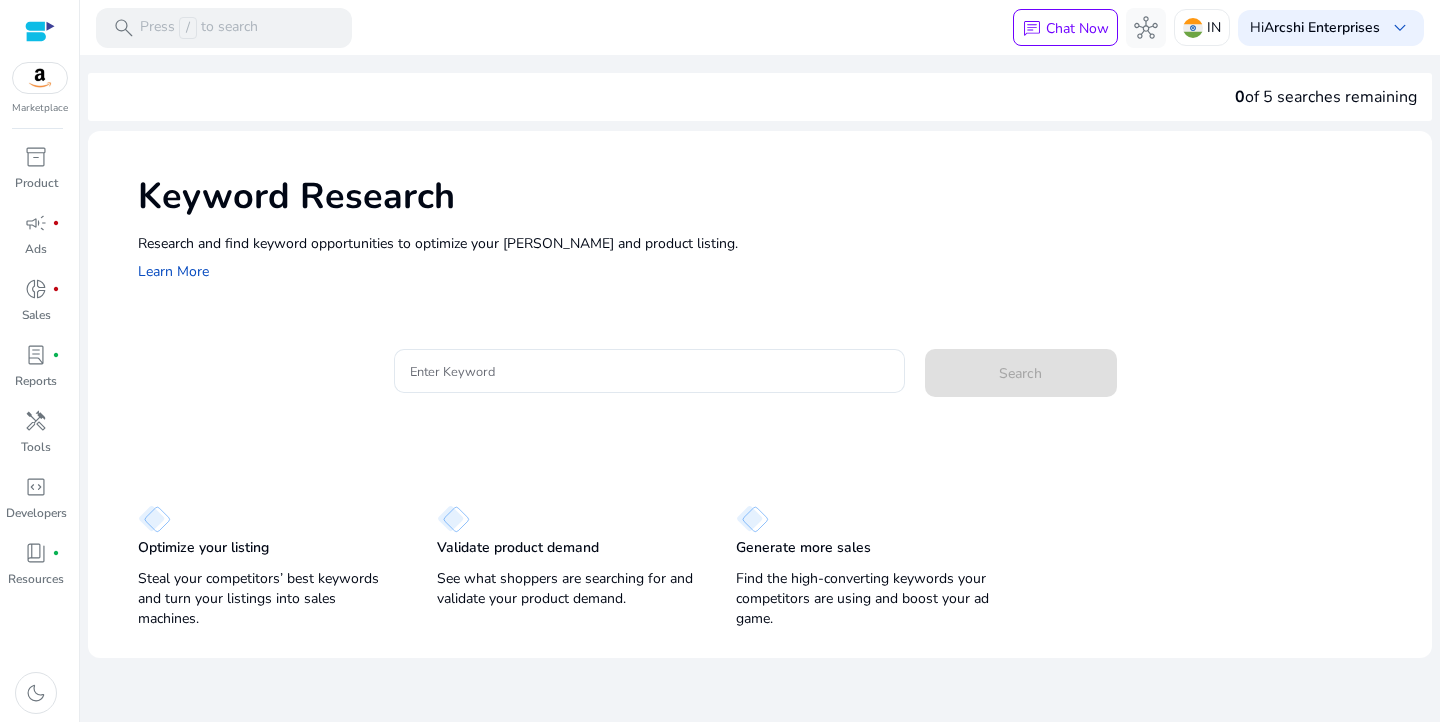scroll, scrollTop: 0, scrollLeft: 0, axis: both 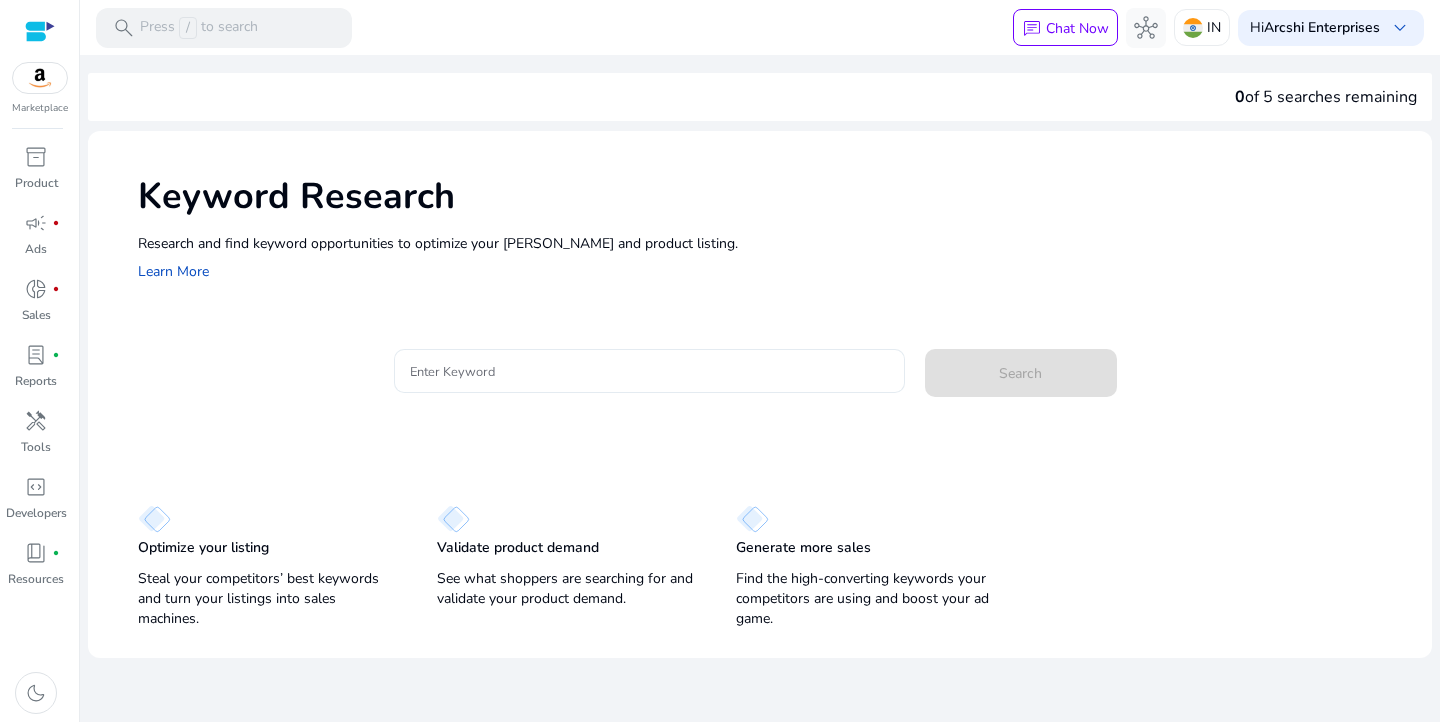 click 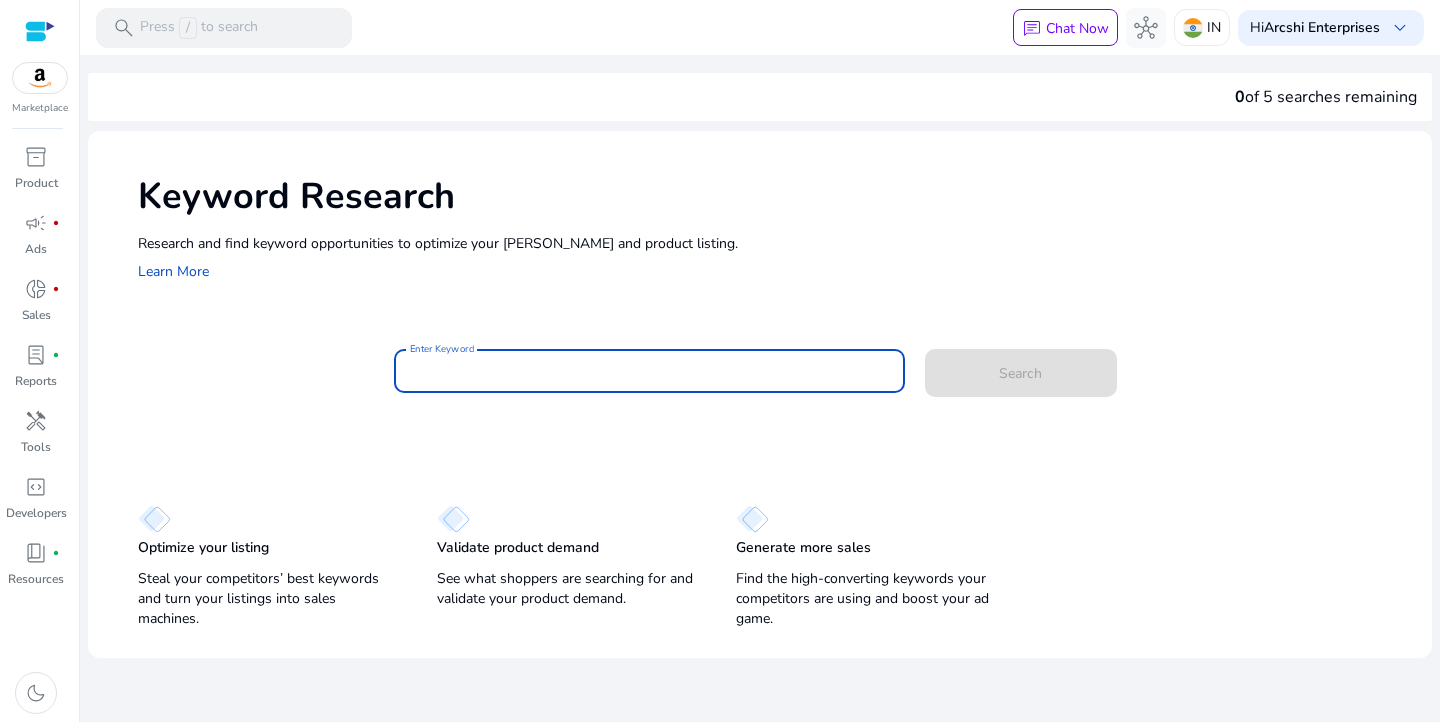 paste on "**********" 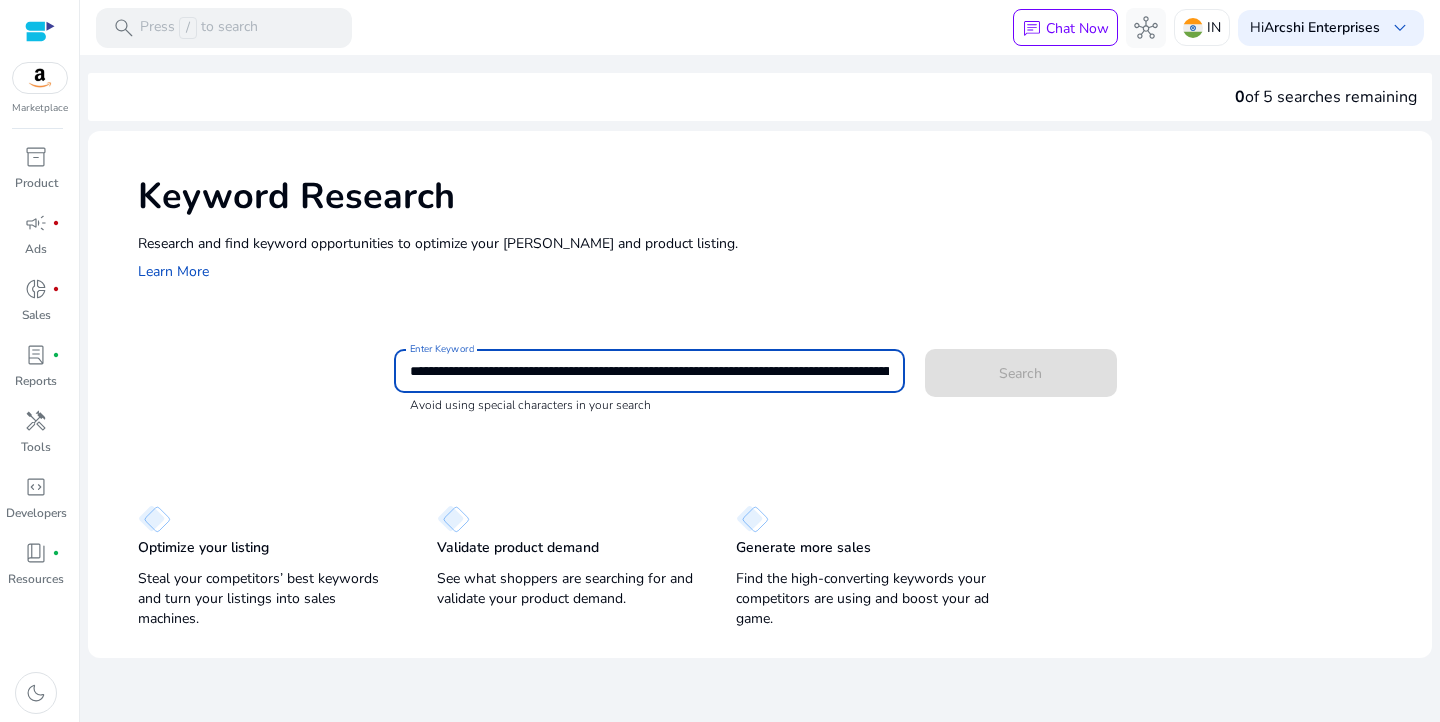 scroll, scrollTop: 0, scrollLeft: 230, axis: horizontal 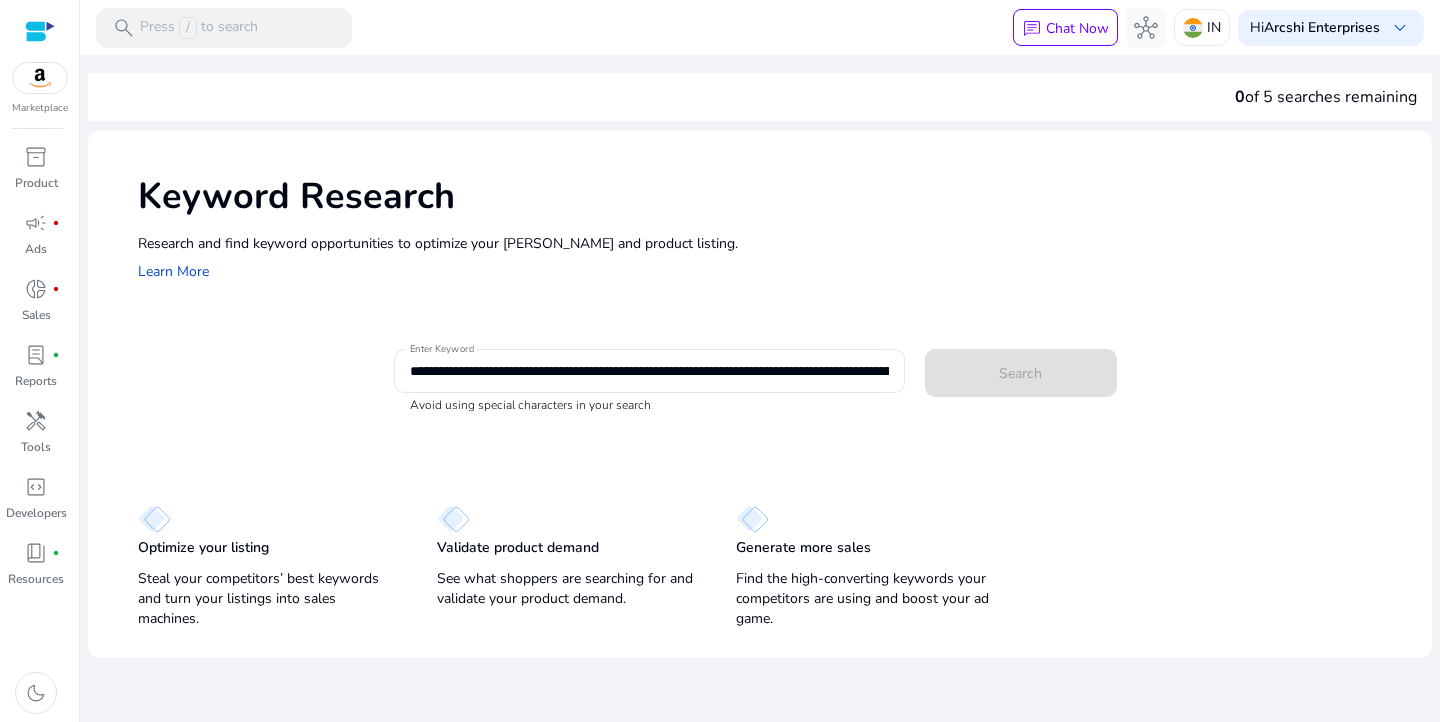 click on "Search" 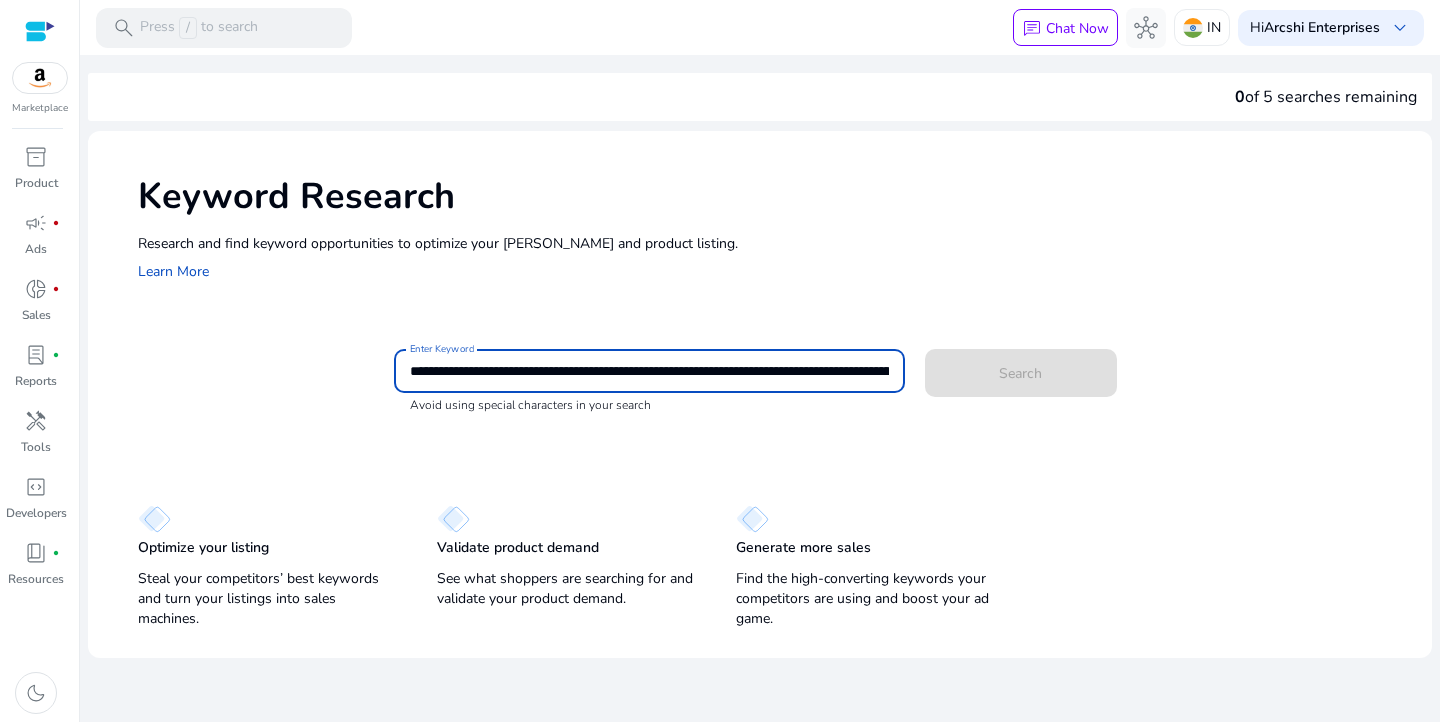 click on "**********" at bounding box center [649, 371] 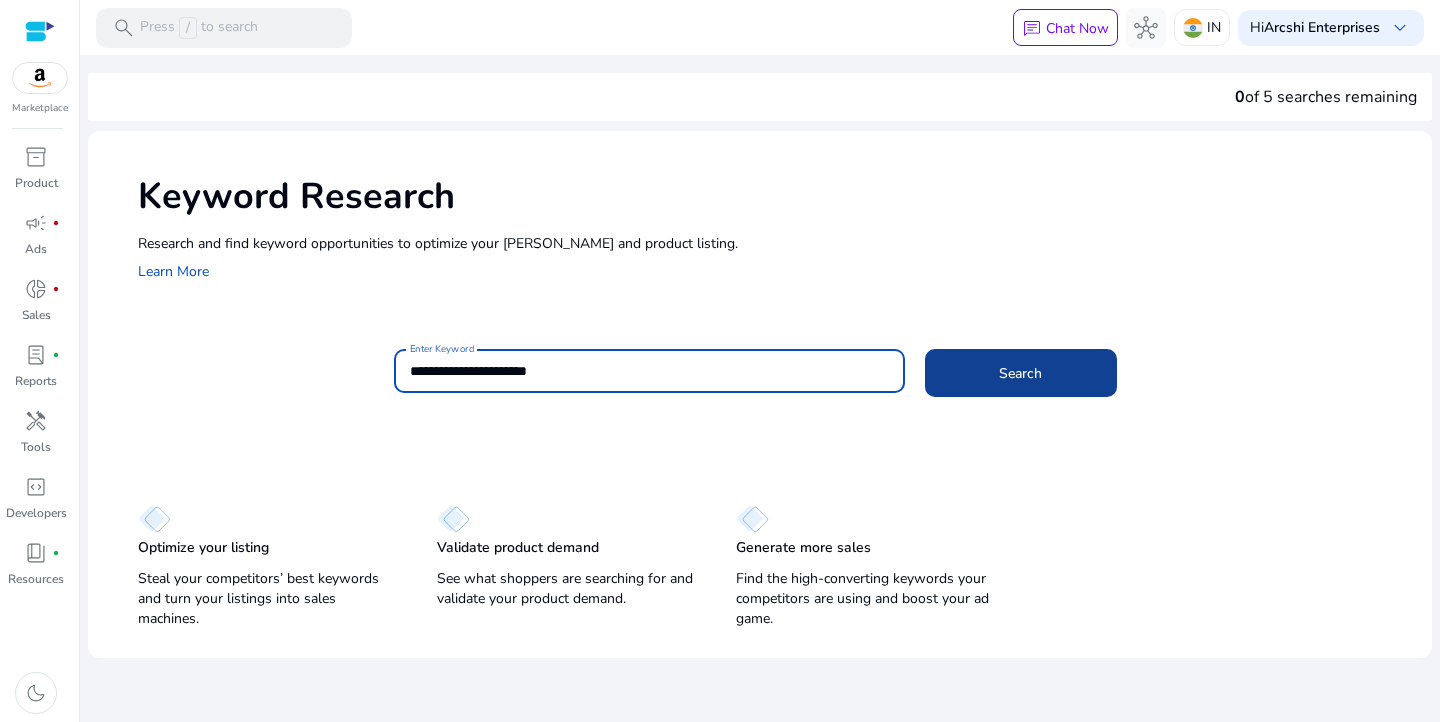 click 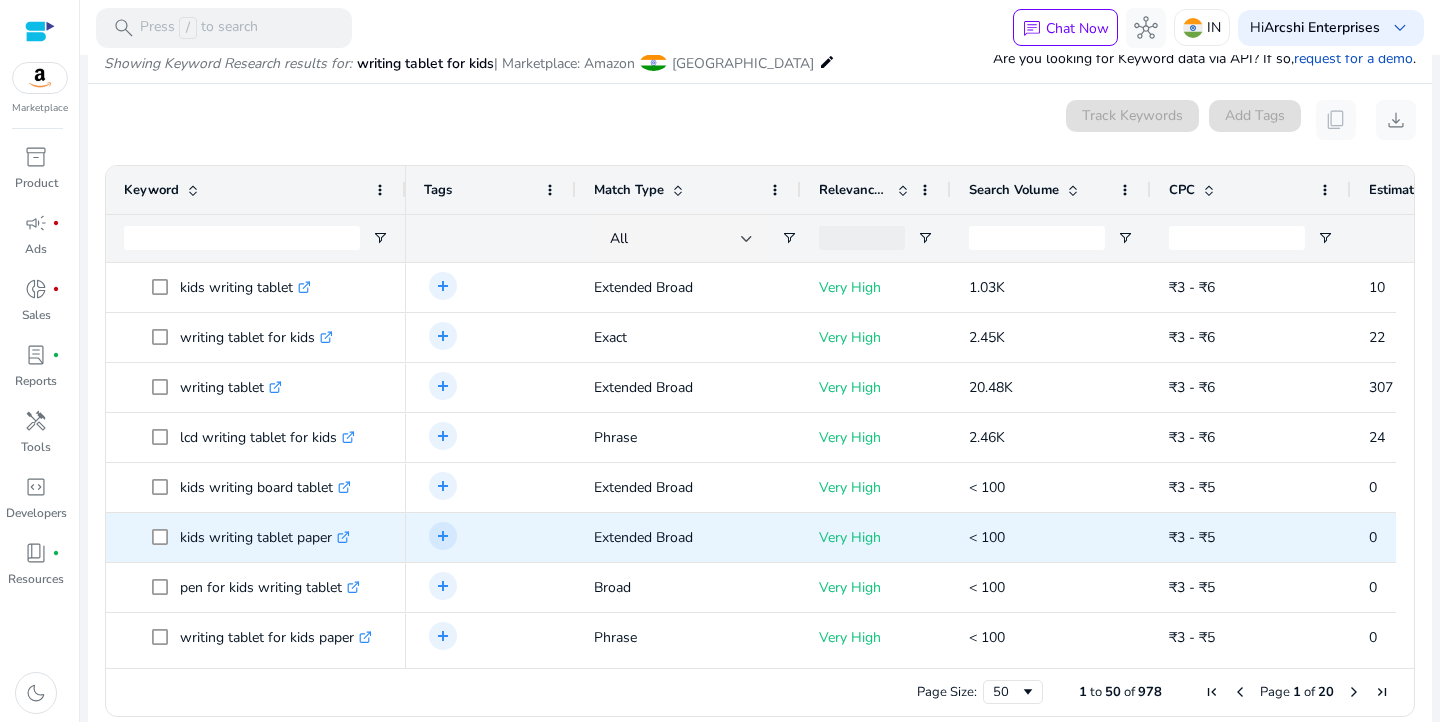 scroll, scrollTop: 238, scrollLeft: 0, axis: vertical 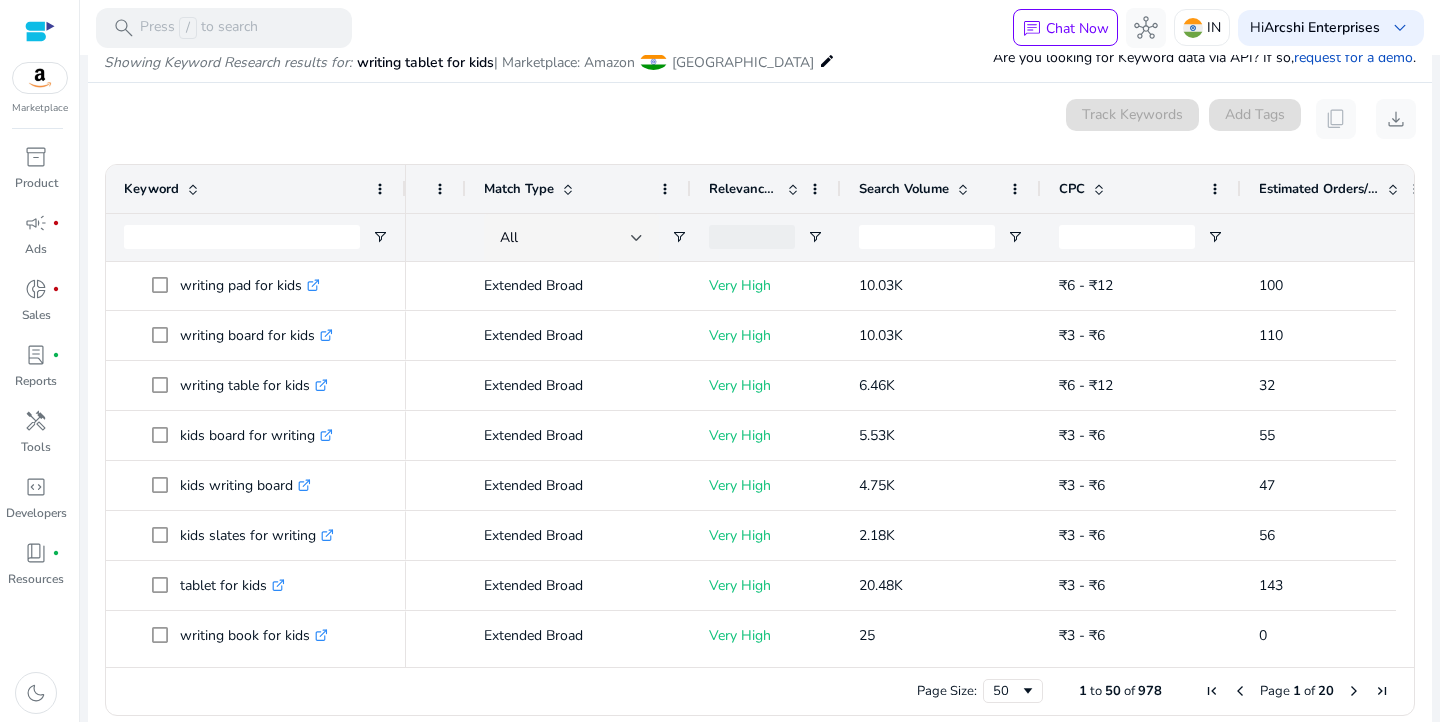 click at bounding box center [1393, 189] 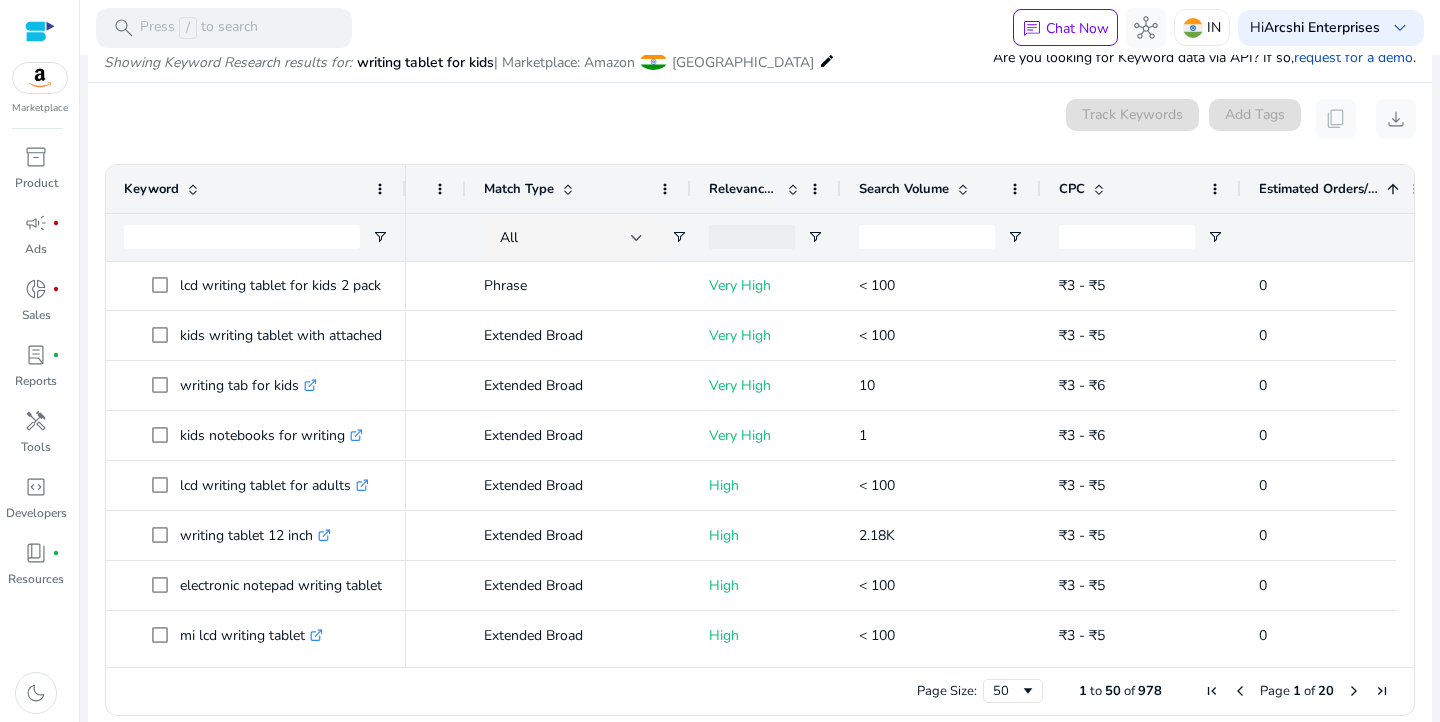 click at bounding box center [1393, 189] 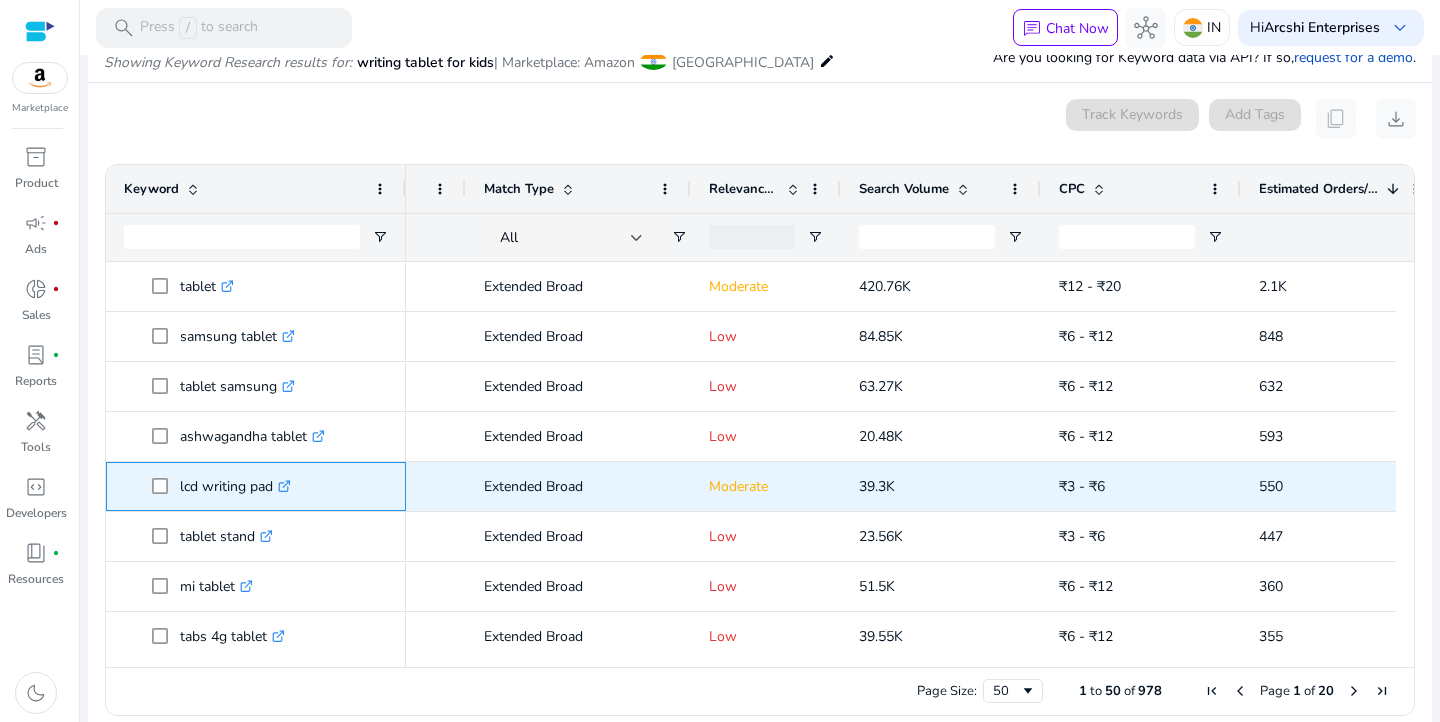 click on ".st0{fill:#2c8af8}" 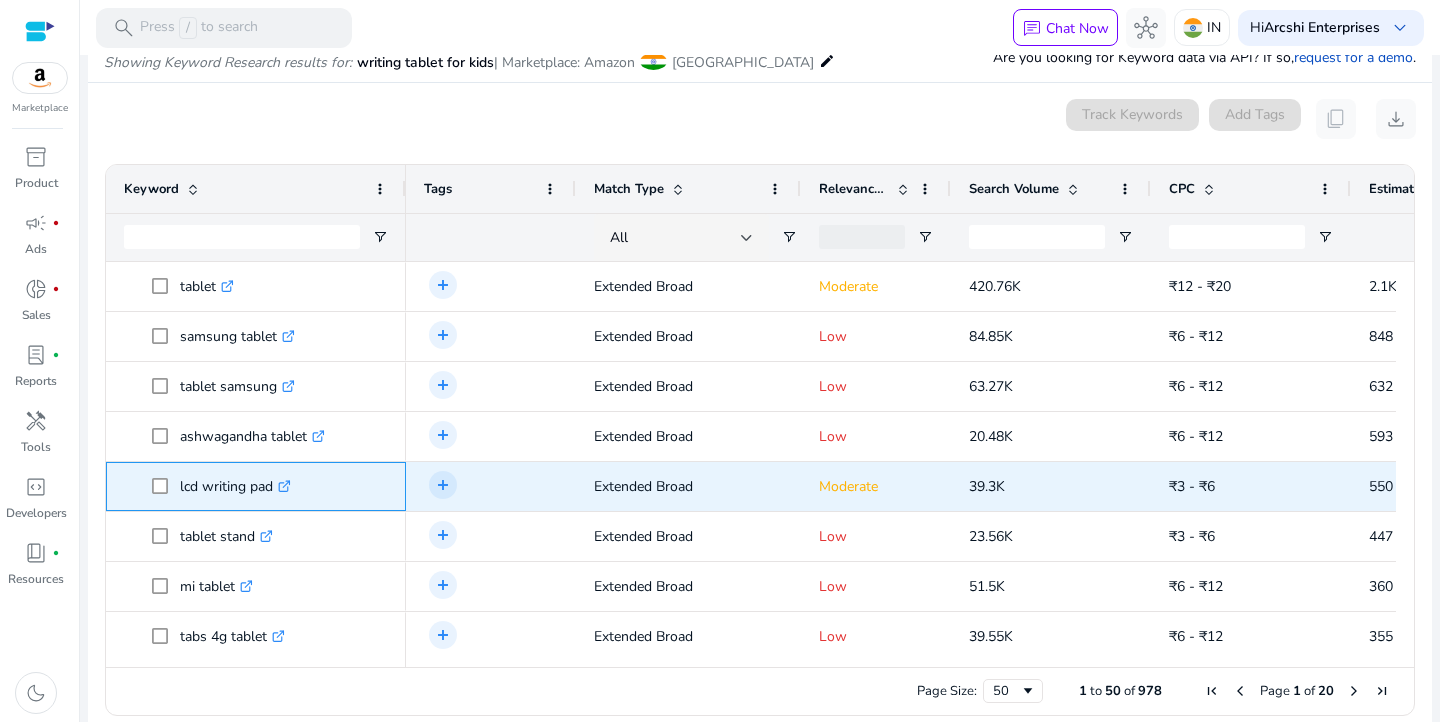 click on "lcd writing pad  .st0{fill:#2c8af8}" at bounding box center (235, 486) 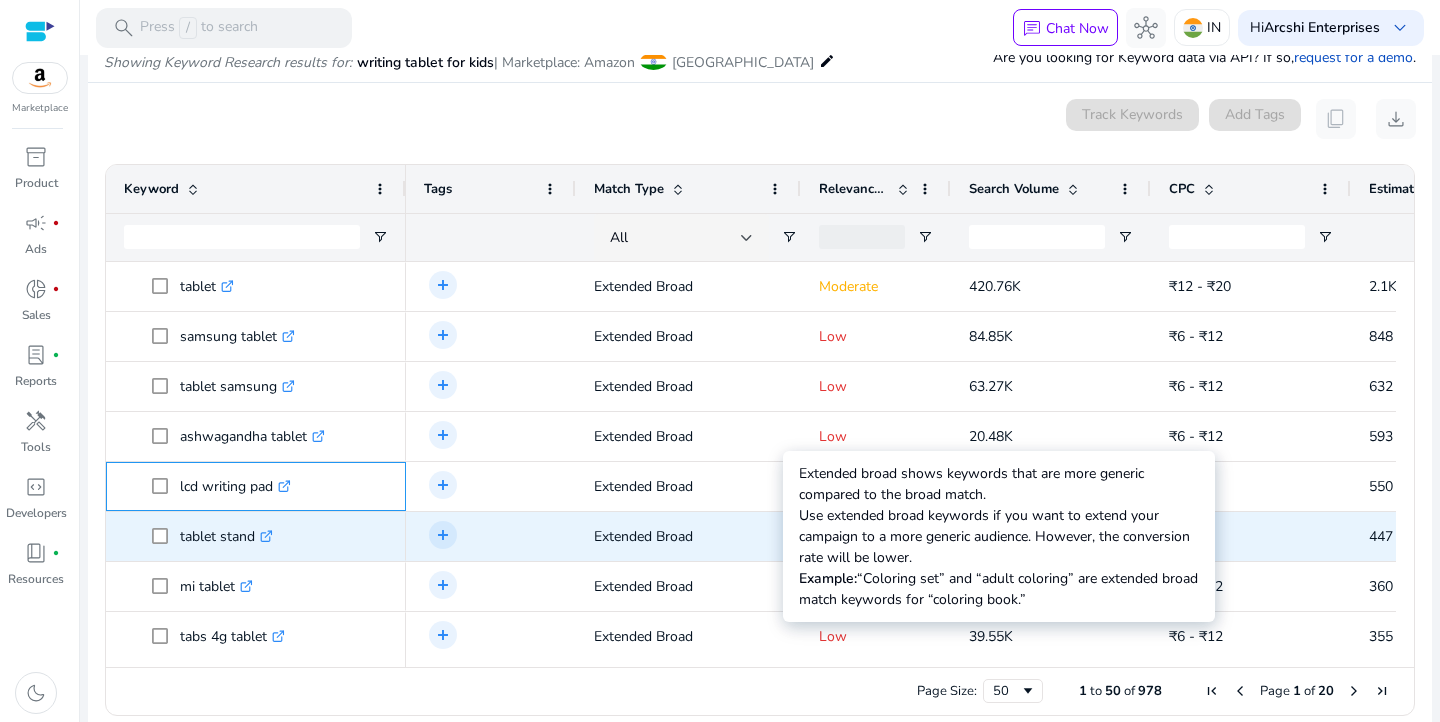 scroll, scrollTop: 0, scrollLeft: 39, axis: horizontal 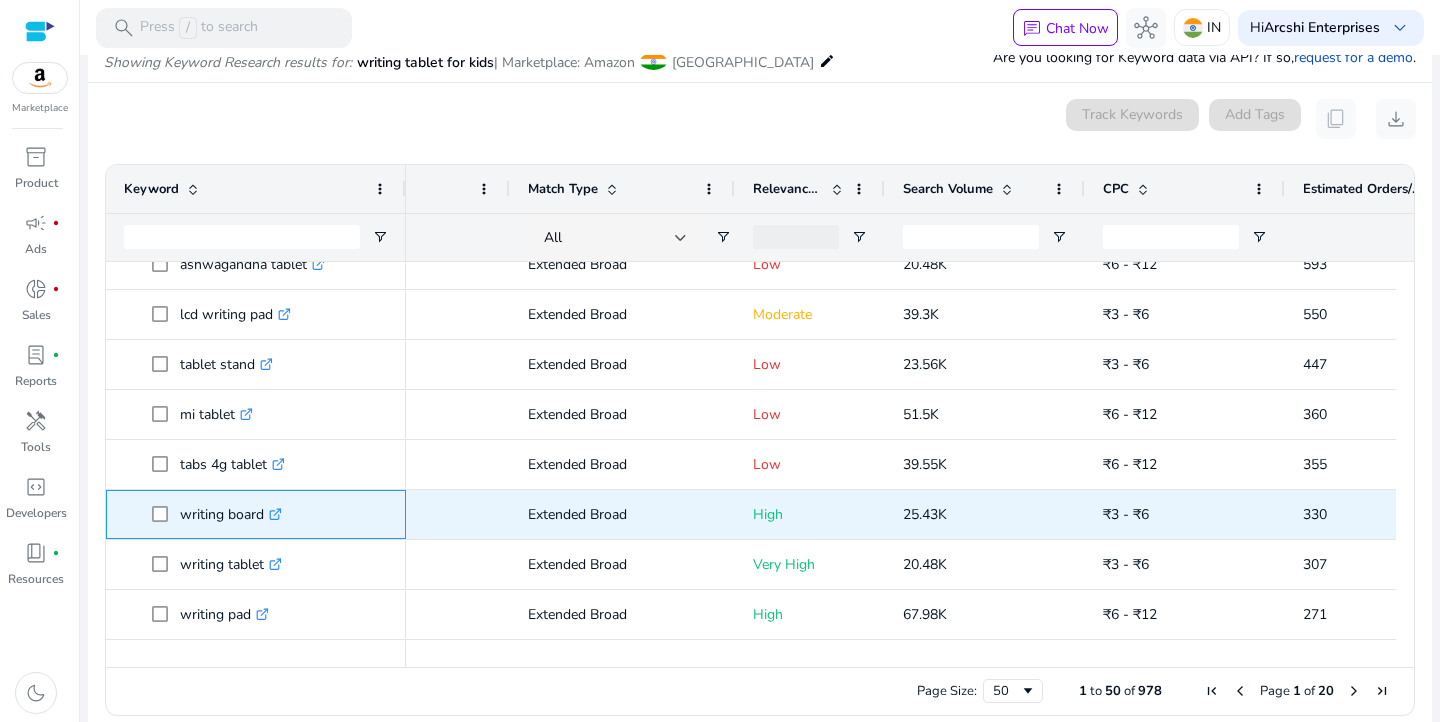 drag, startPoint x: 181, startPoint y: 513, endPoint x: 265, endPoint y: 515, distance: 84.0238 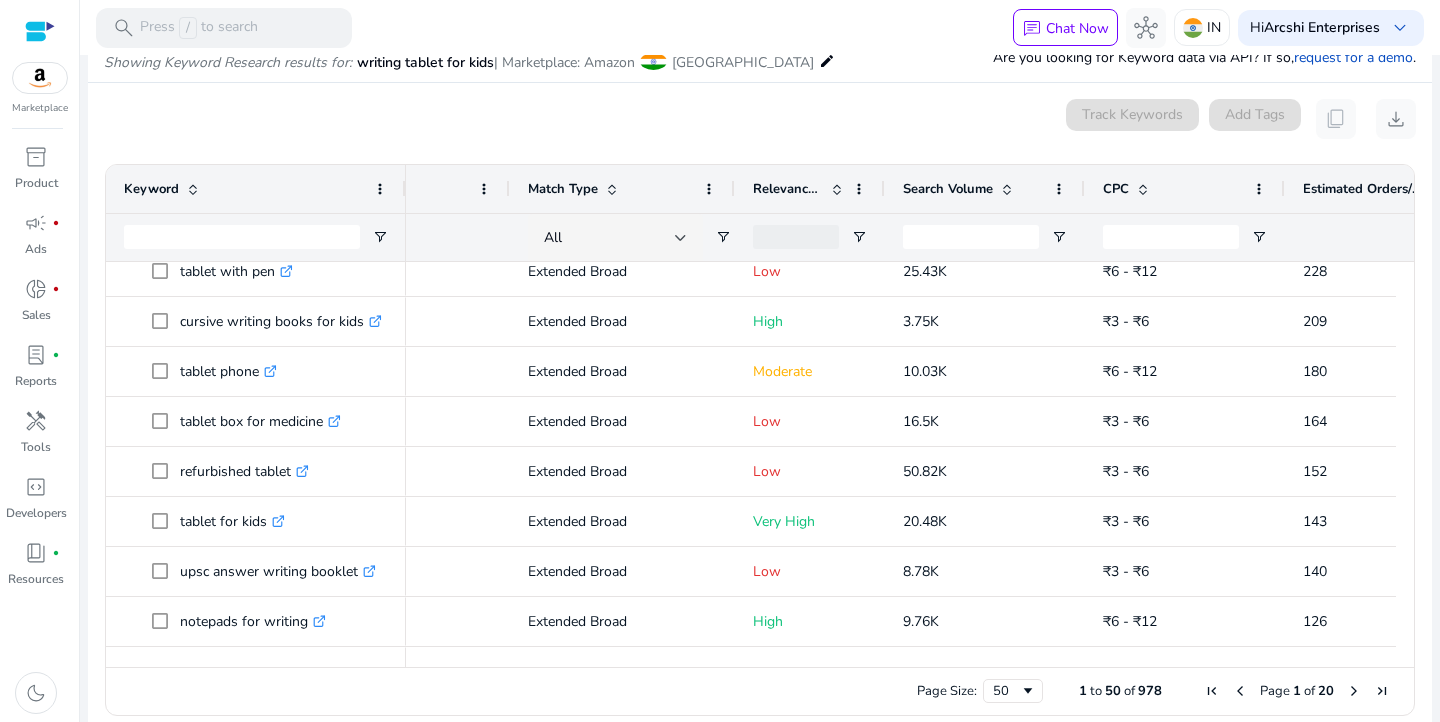 click at bounding box center [837, 189] 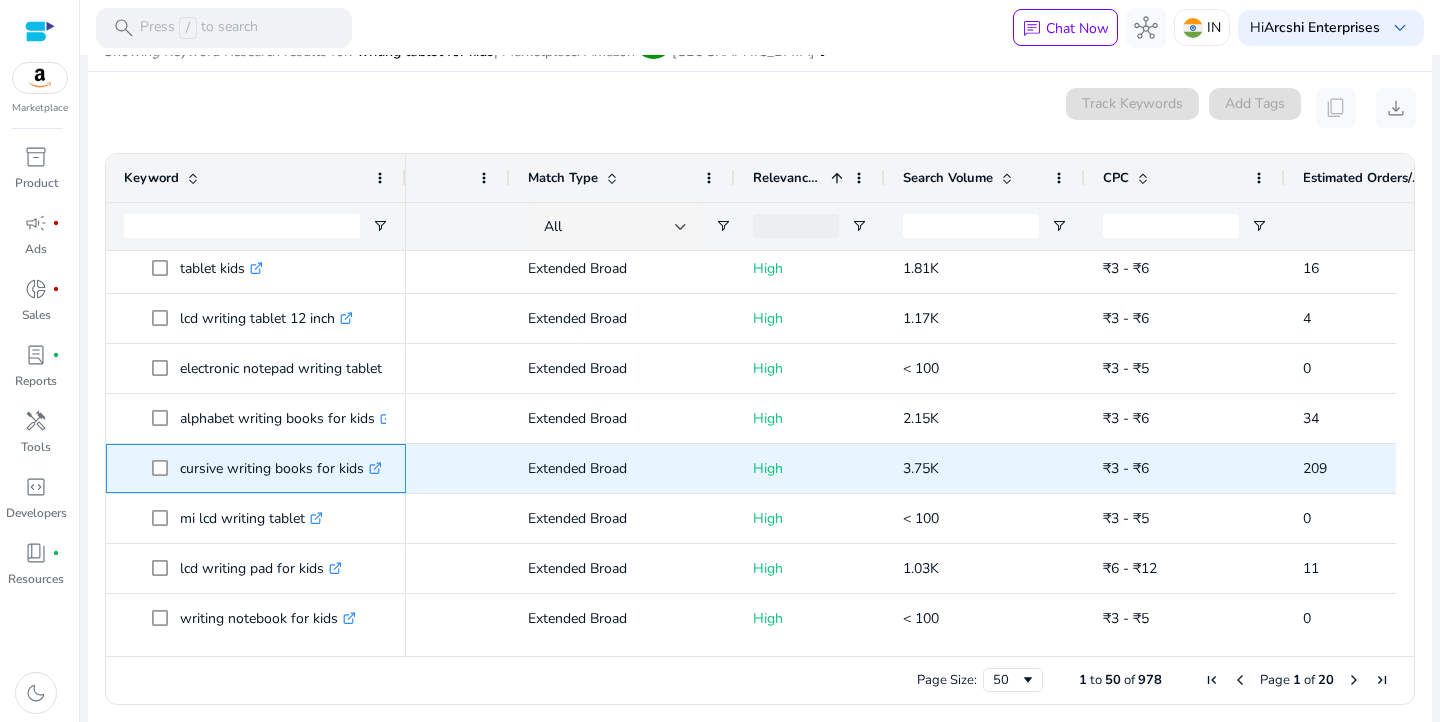drag, startPoint x: 178, startPoint y: 469, endPoint x: 361, endPoint y: 482, distance: 183.46117 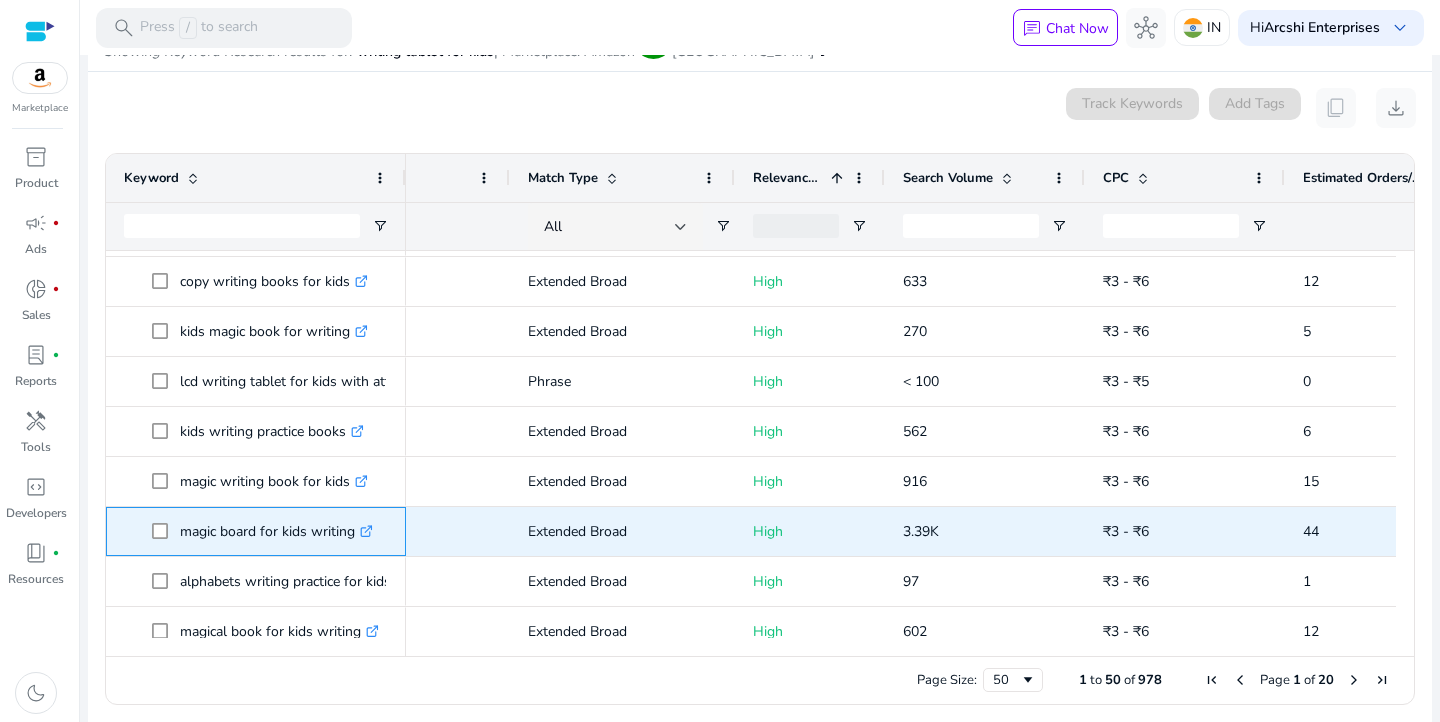 drag, startPoint x: 182, startPoint y: 533, endPoint x: 353, endPoint y: 537, distance: 171.04678 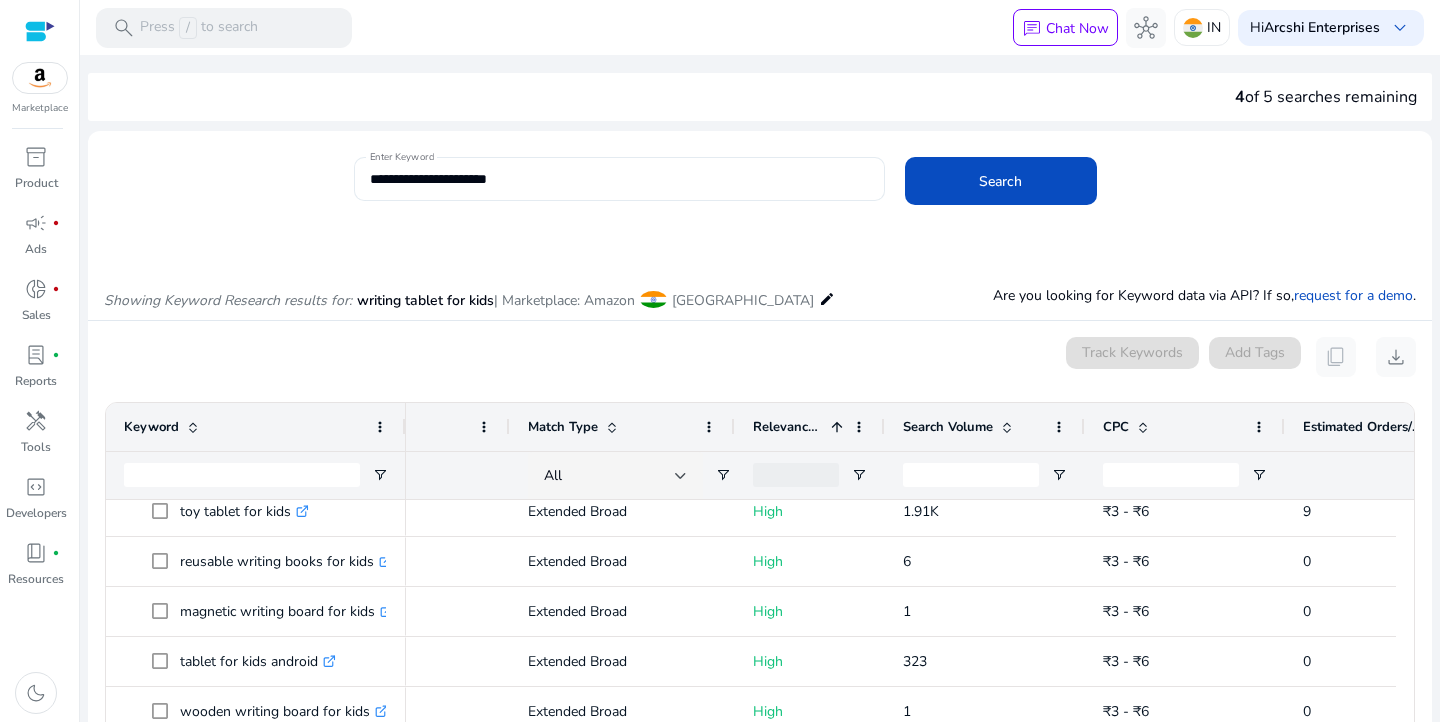 click on "**********" at bounding box center [618, 179] 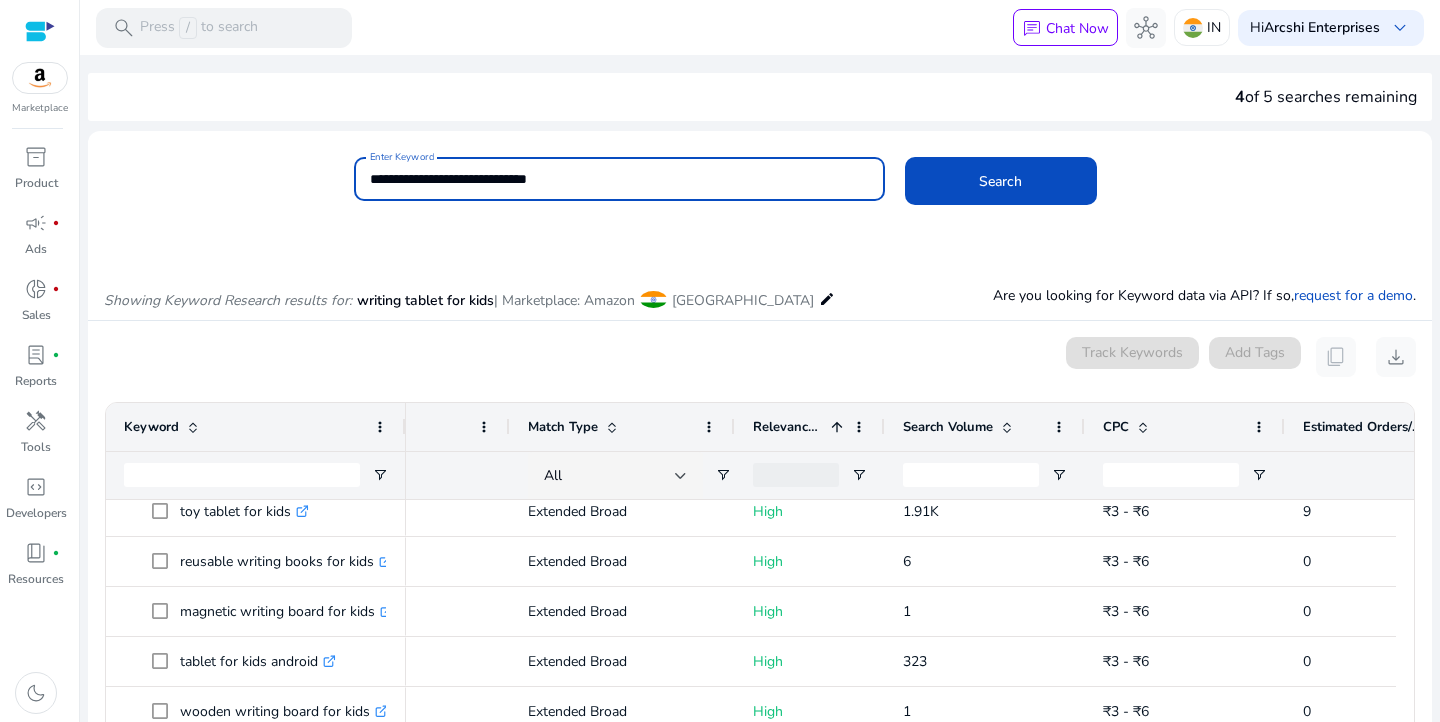 type on "**********" 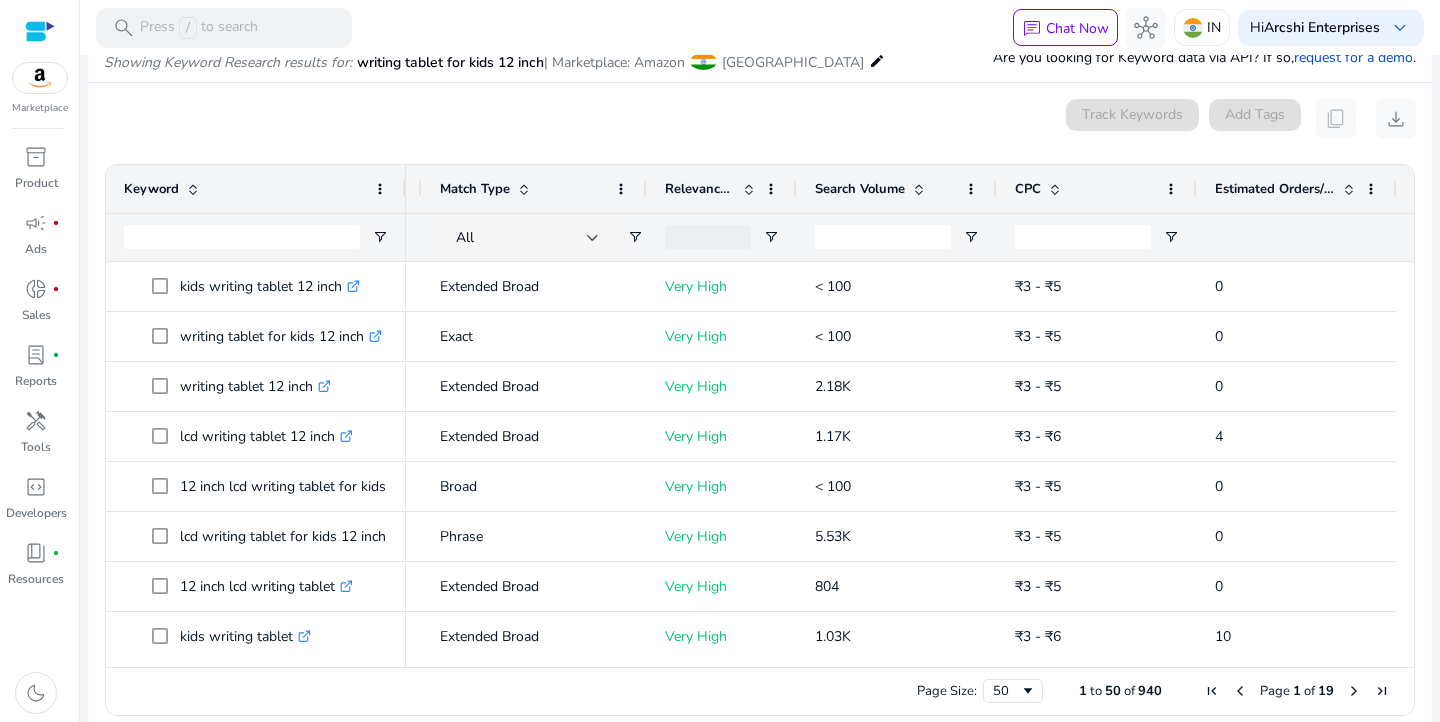 click at bounding box center (1349, 189) 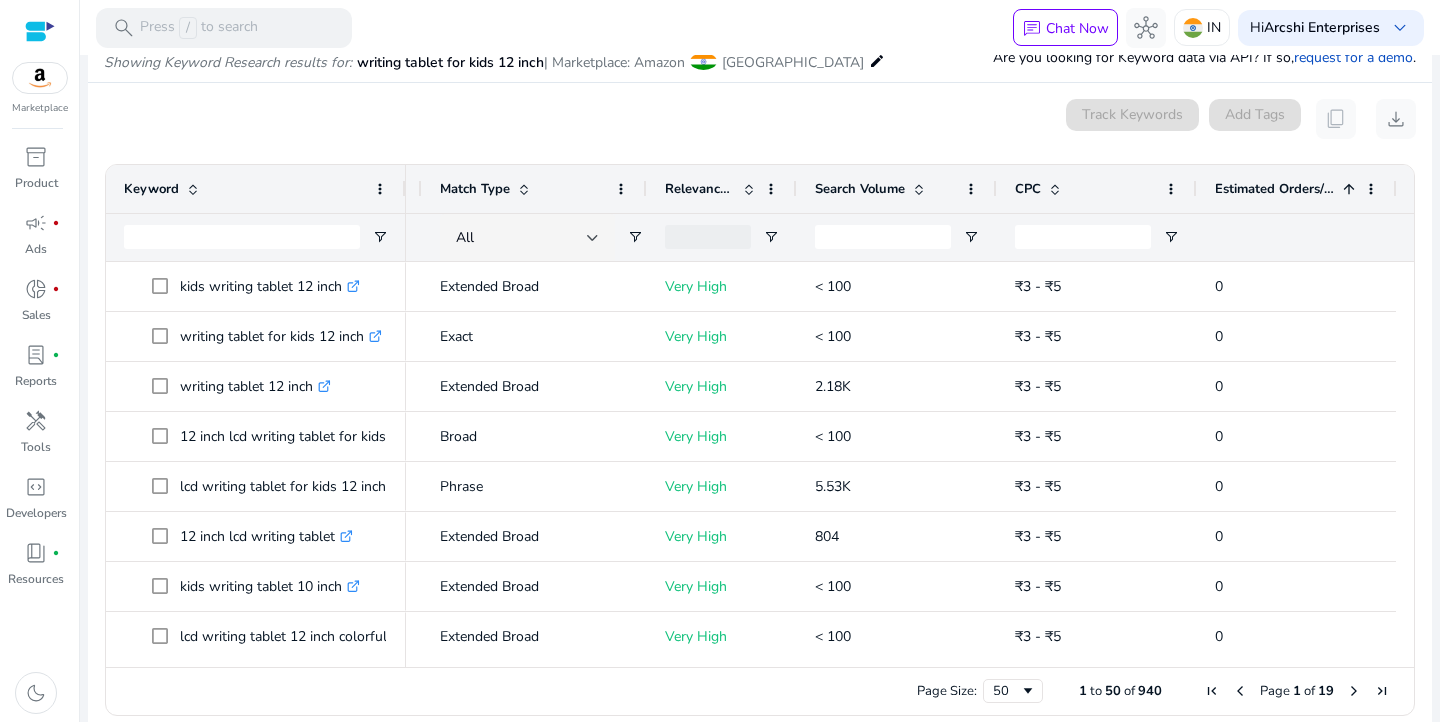 click at bounding box center [1349, 189] 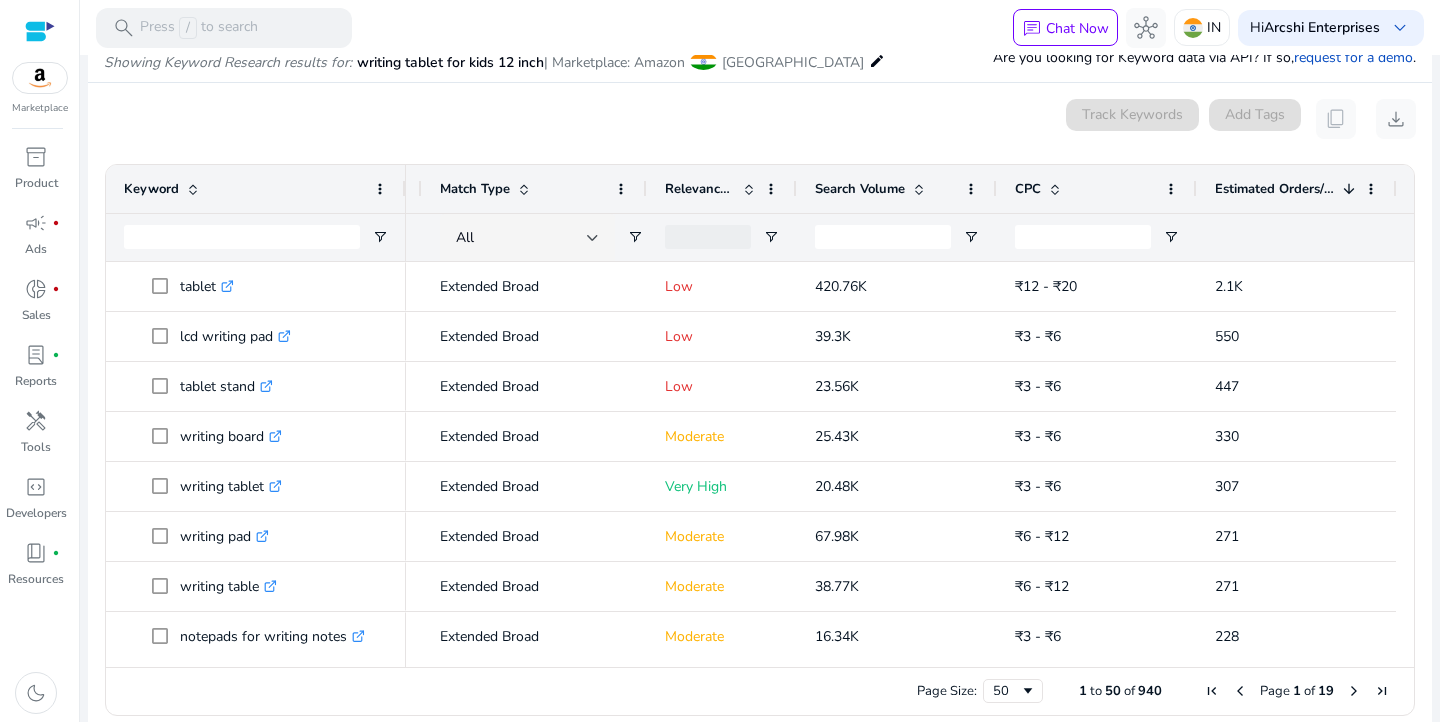 click at bounding box center (749, 189) 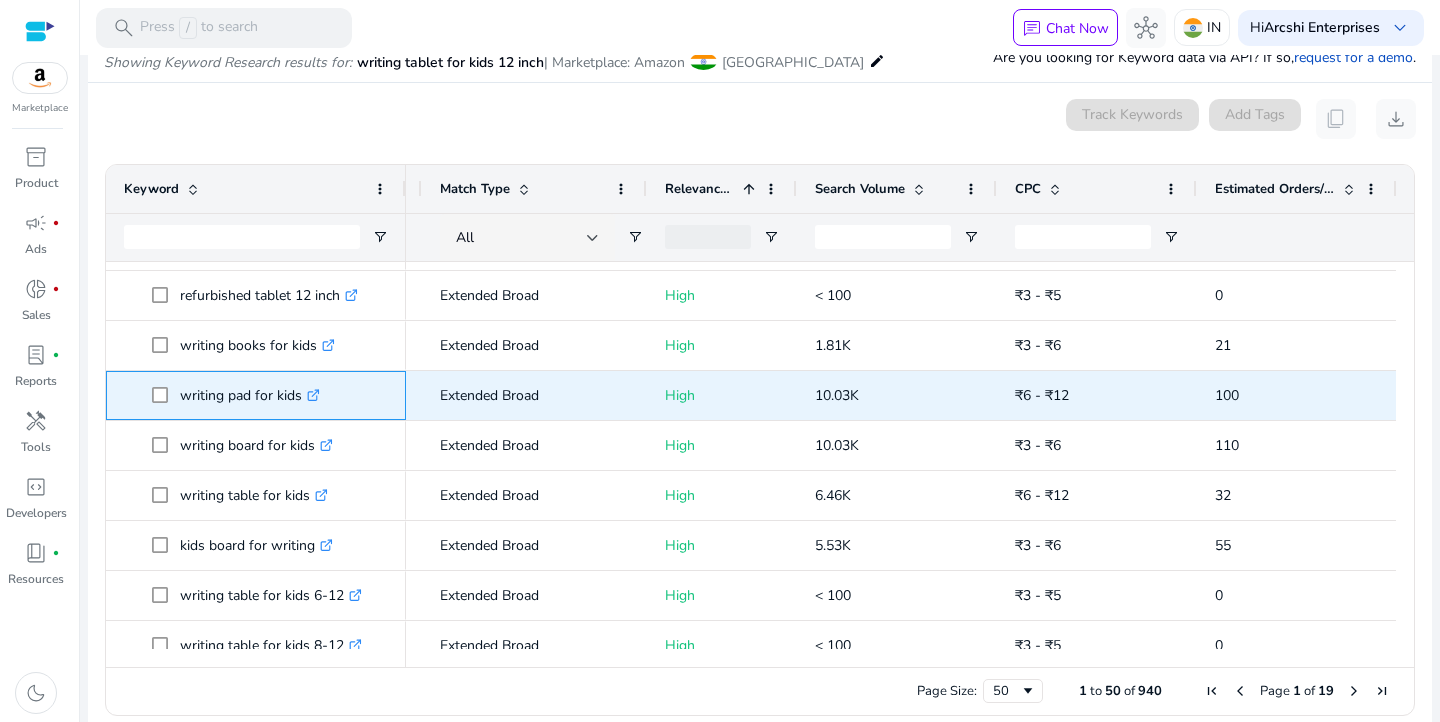 drag, startPoint x: 178, startPoint y: 395, endPoint x: 301, endPoint y: 401, distance: 123.146255 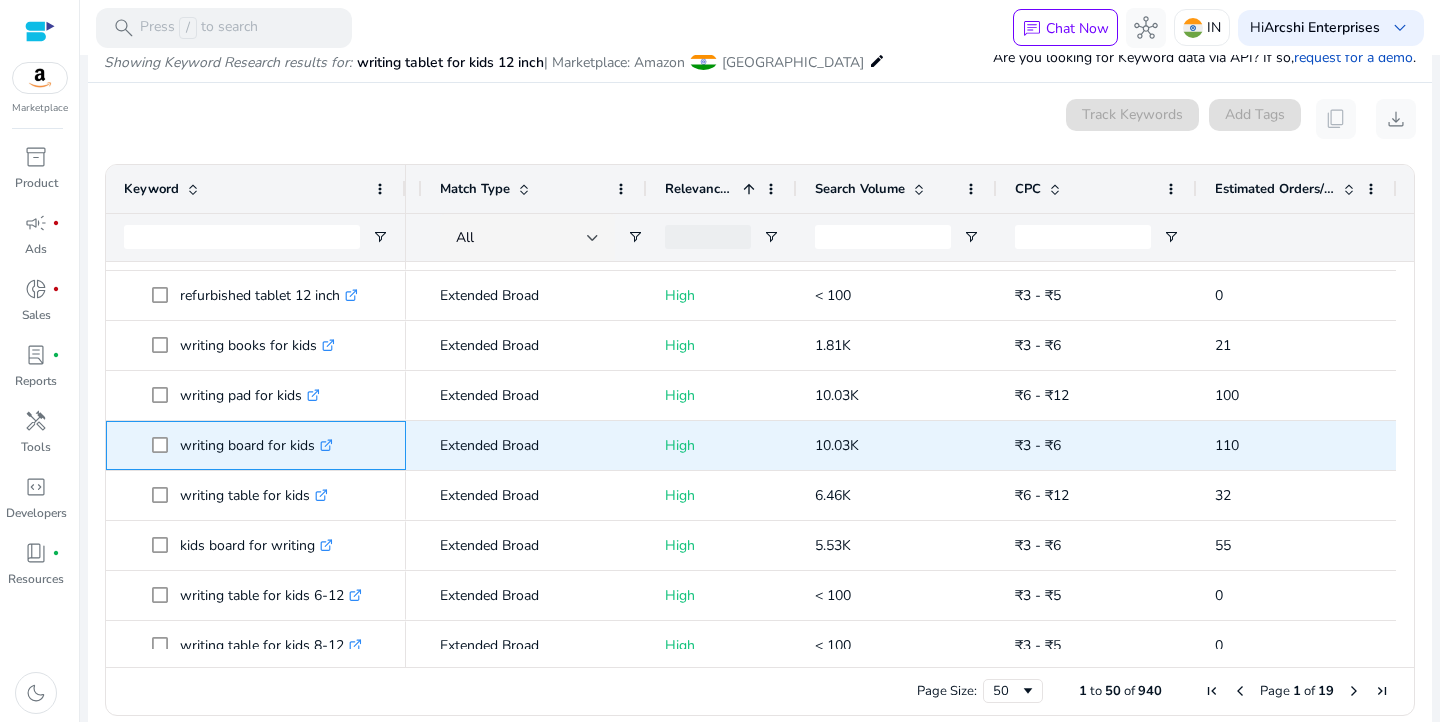 drag, startPoint x: 181, startPoint y: 444, endPoint x: 313, endPoint y: 448, distance: 132.0606 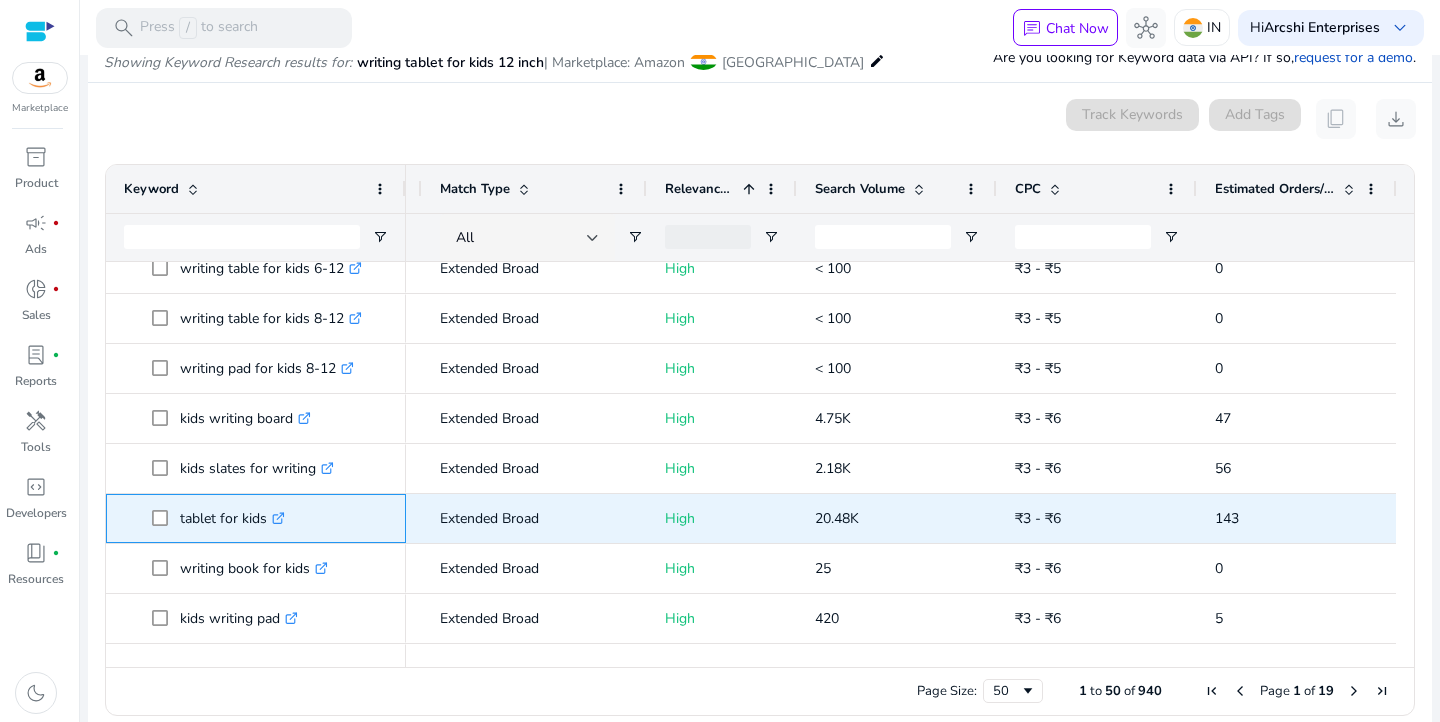 drag, startPoint x: 180, startPoint y: 518, endPoint x: 263, endPoint y: 527, distance: 83.48653 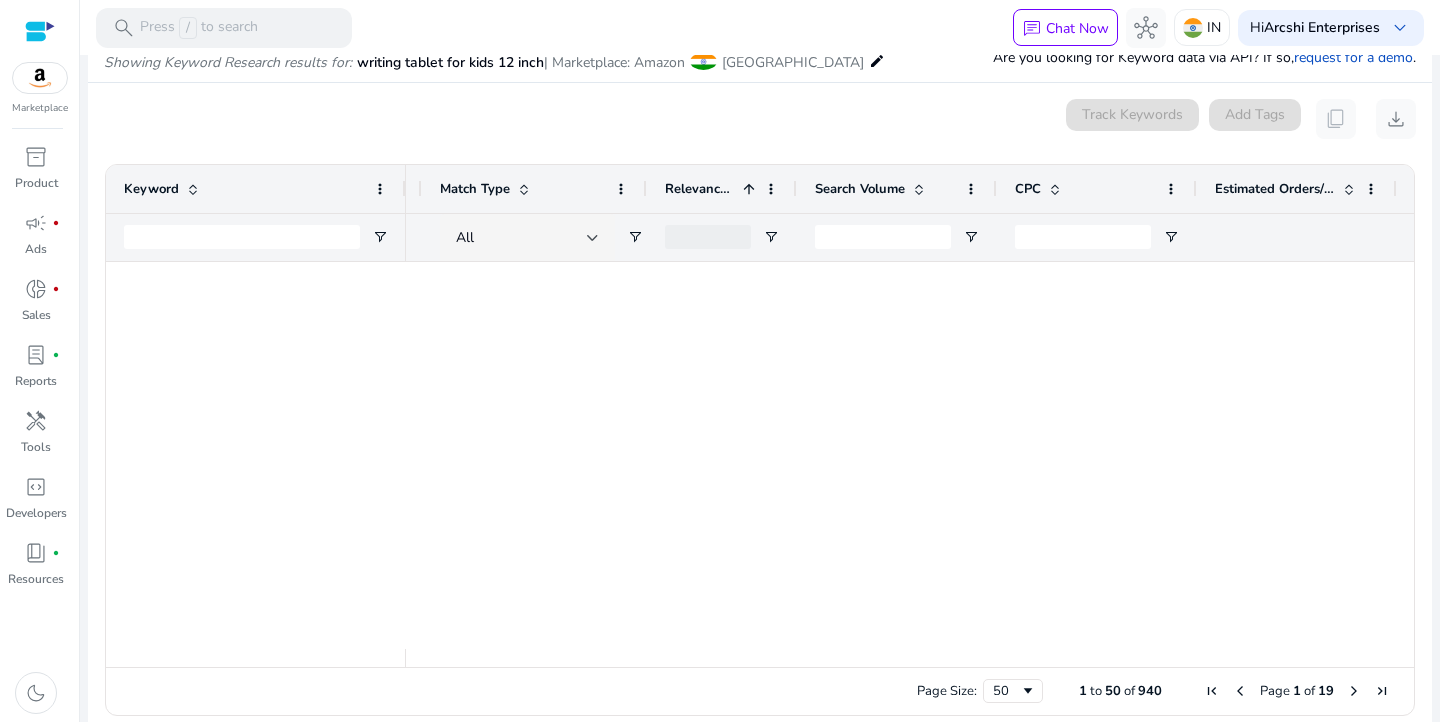 scroll, scrollTop: 850, scrollLeft: 0, axis: vertical 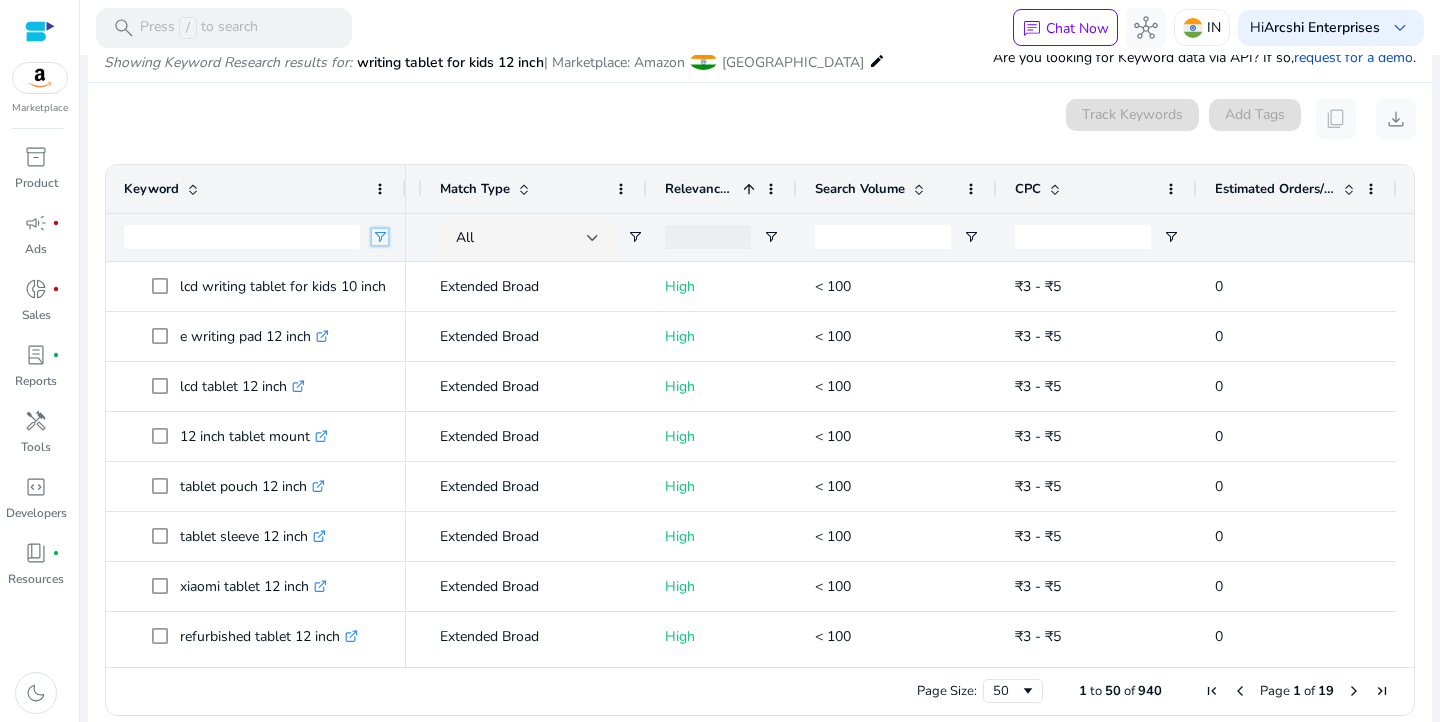 click at bounding box center [380, 237] 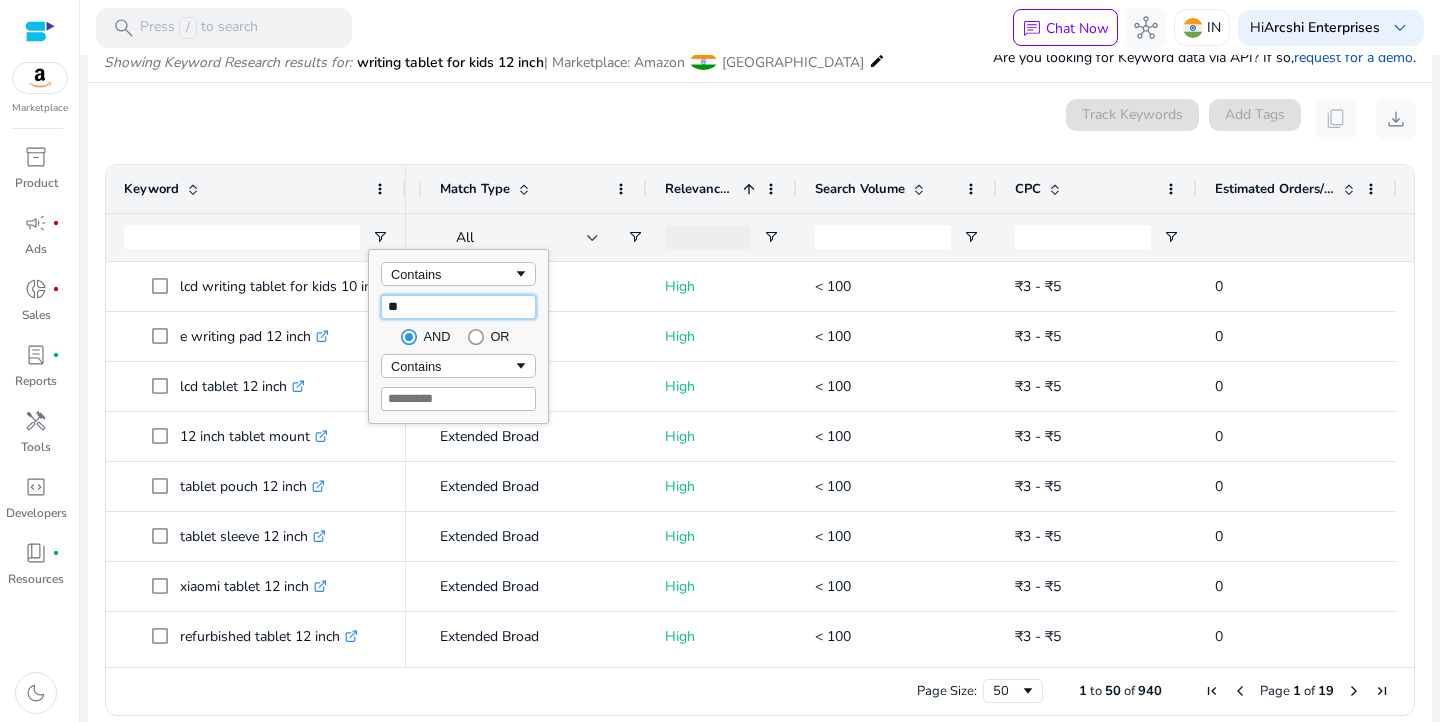 type on "***" 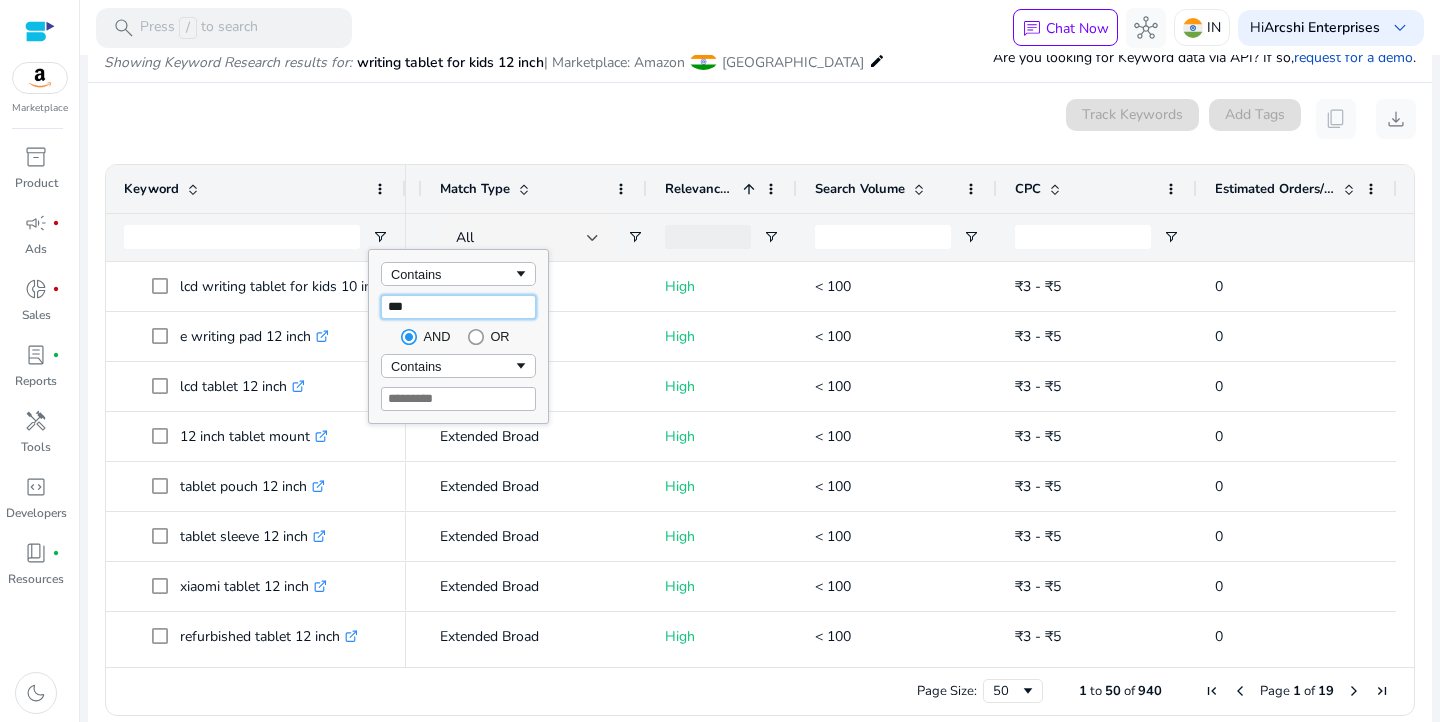 type on "***" 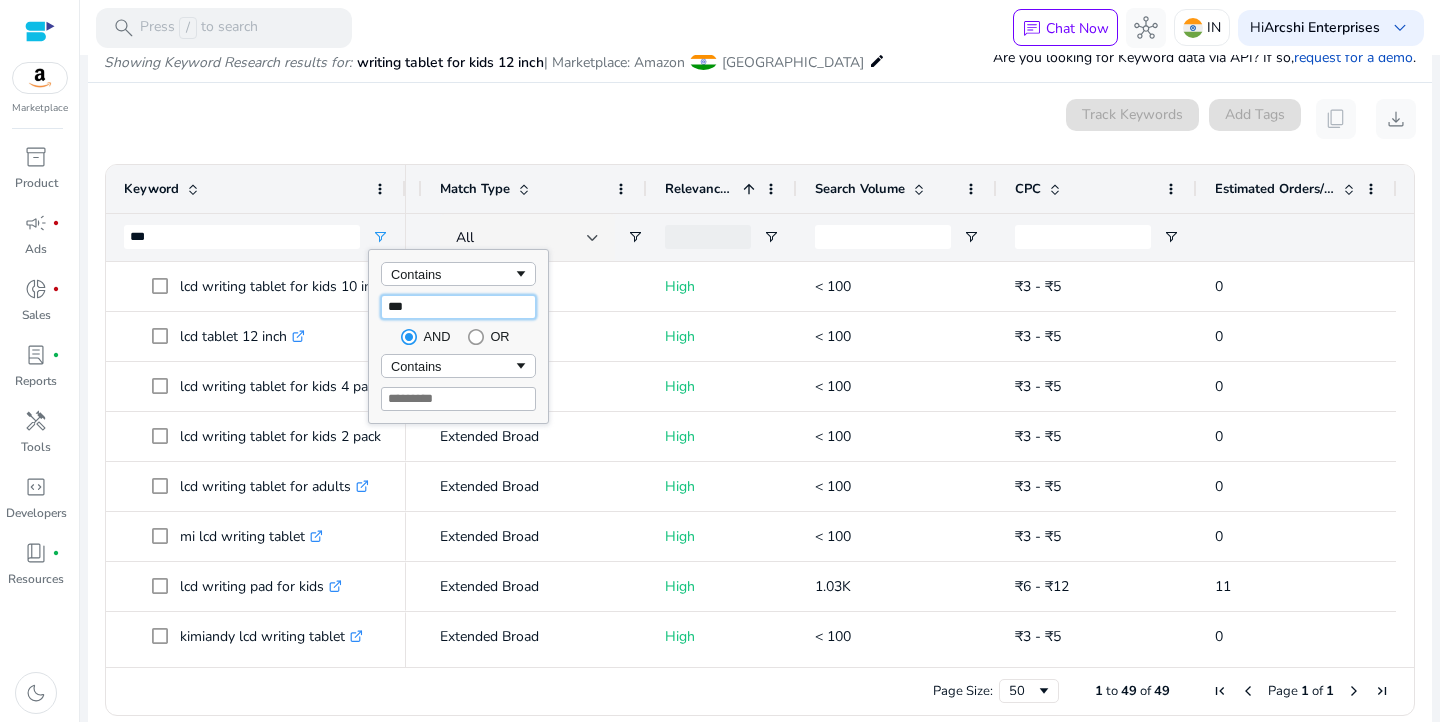 type on "***" 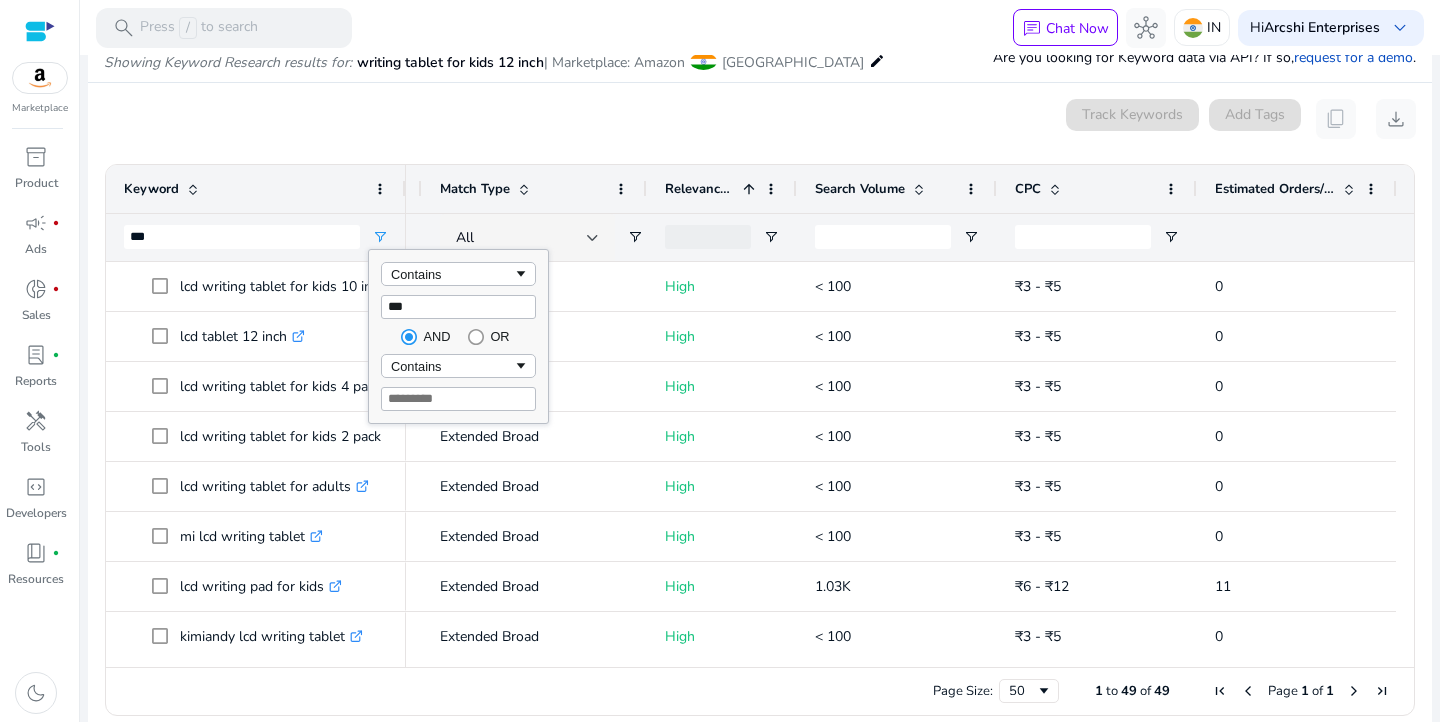 click on "0 keyword(s) selected   Track Keywords   Add Tags   content_copy   download  1 to 49 of 49. Page 1 of 1
Drag here to set row groups Drag here to set column labels
Keyword
***
Tags
1" at bounding box center (760, 412) 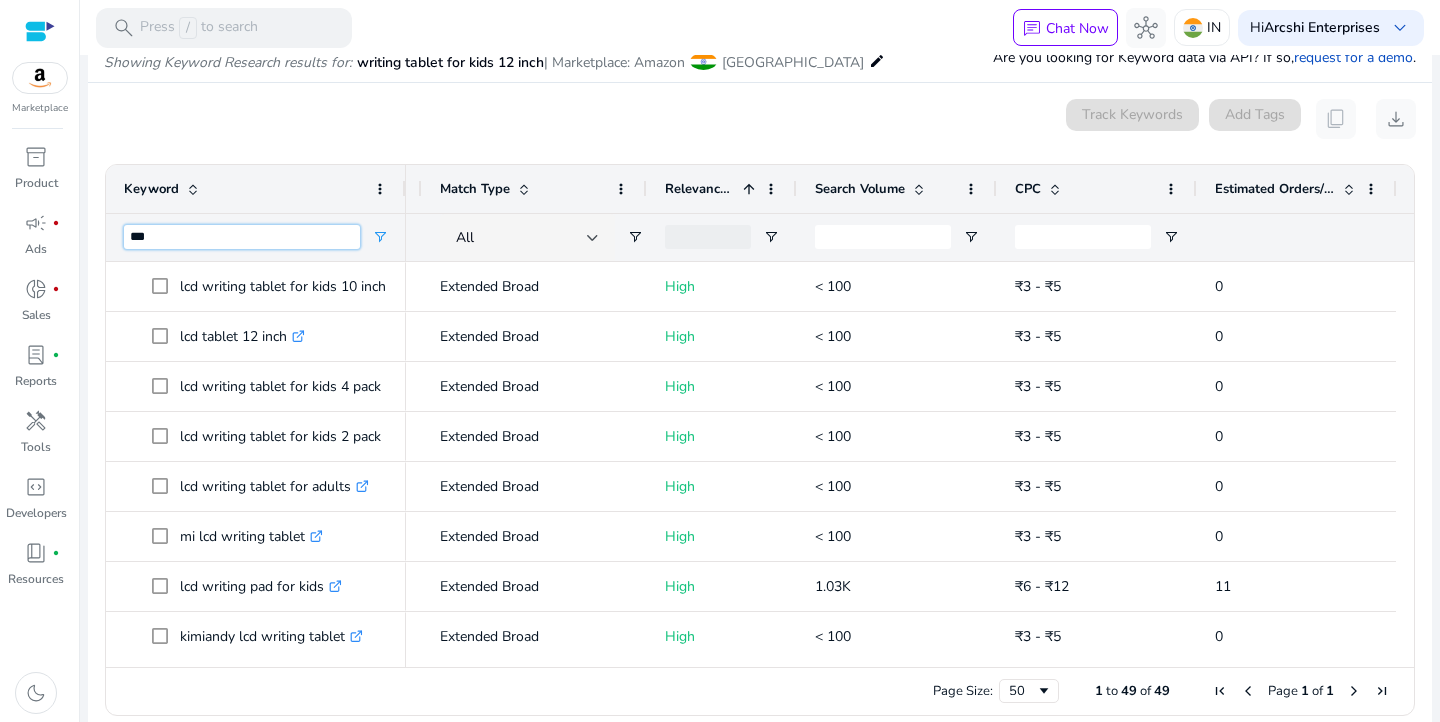click on "***" at bounding box center (242, 237) 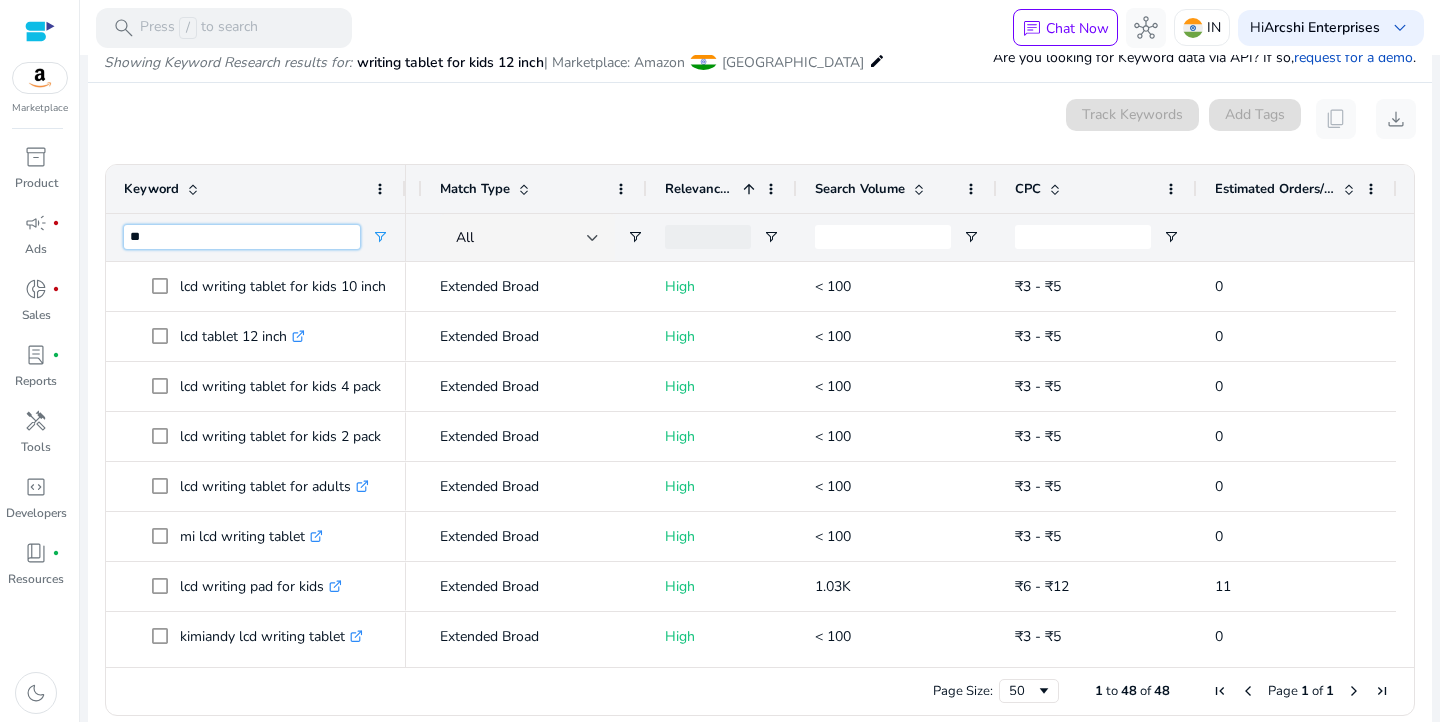 type on "*" 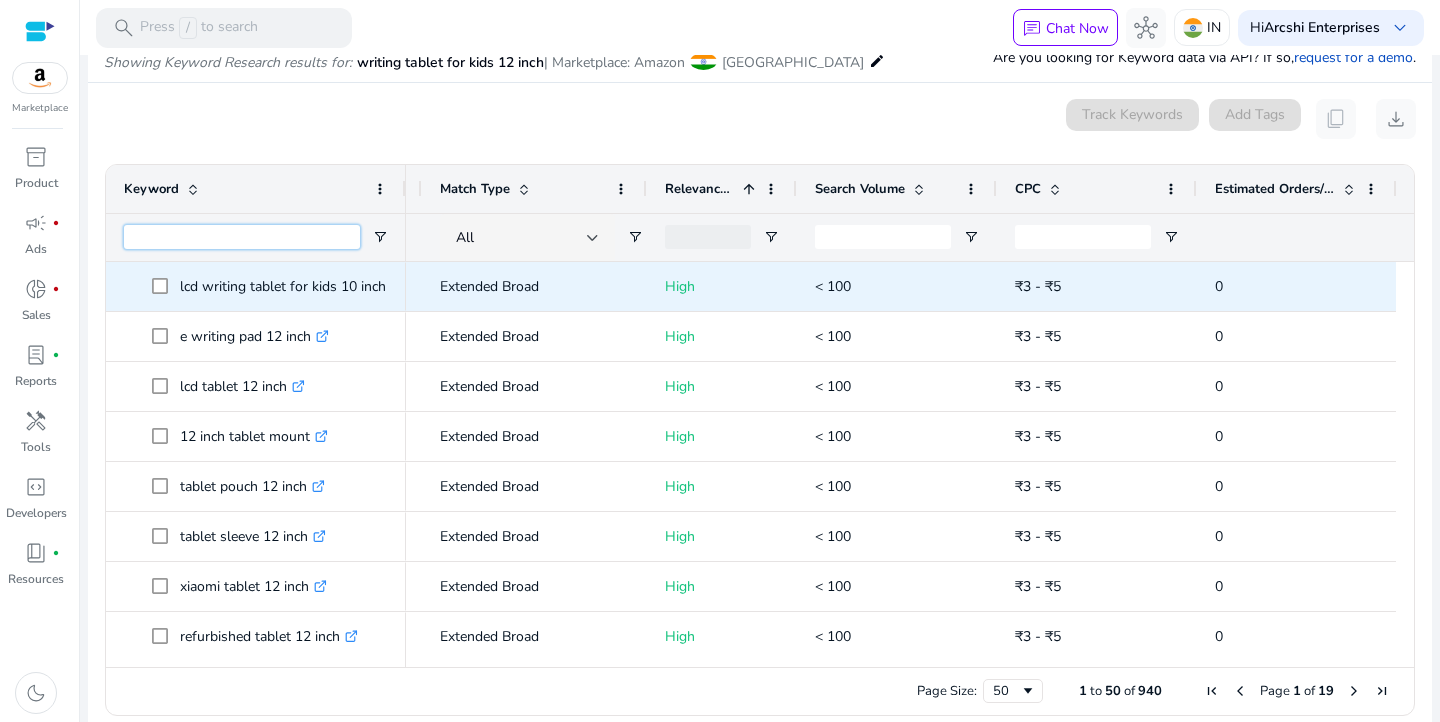 paste on "**********" 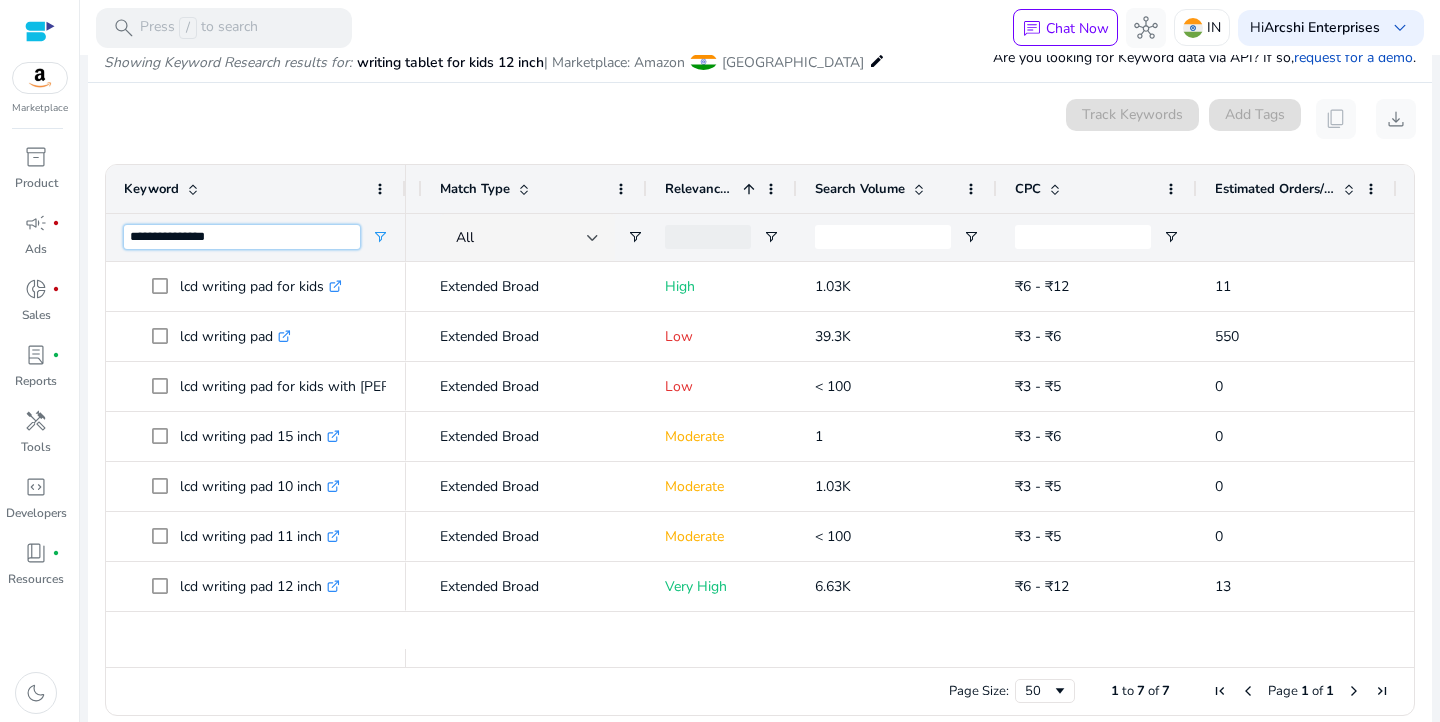 paste 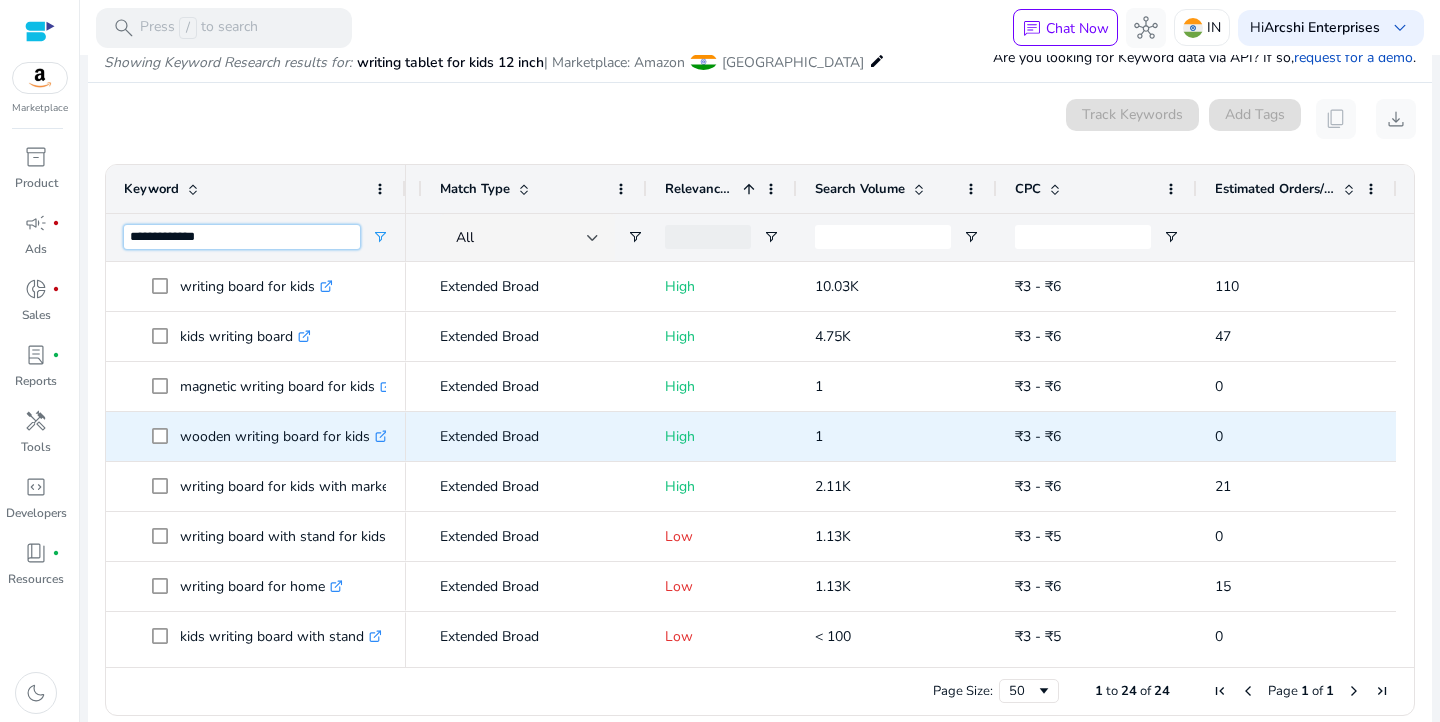 scroll, scrollTop: 29, scrollLeft: 0, axis: vertical 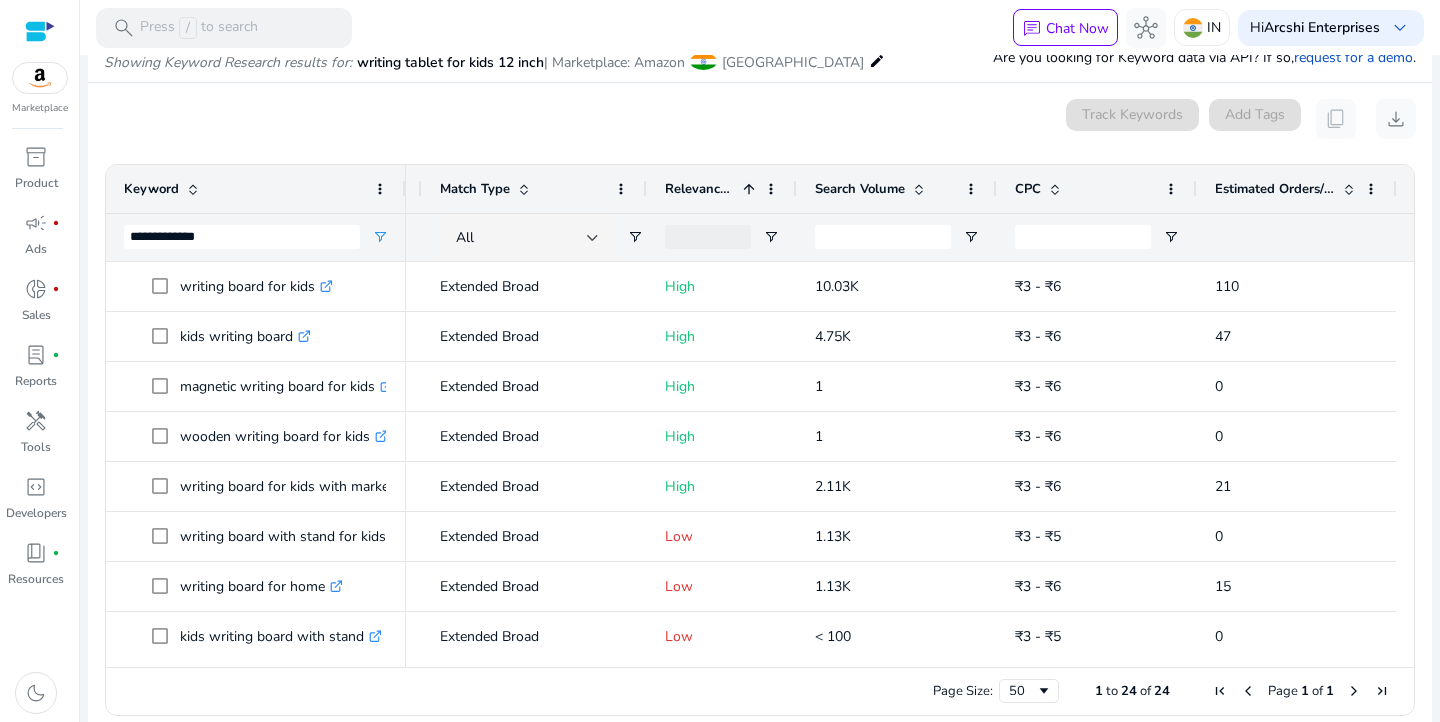 click on "0 keyword(s) selected   Track Keywords   Add Tags   content_copy   download" at bounding box center [760, 119] 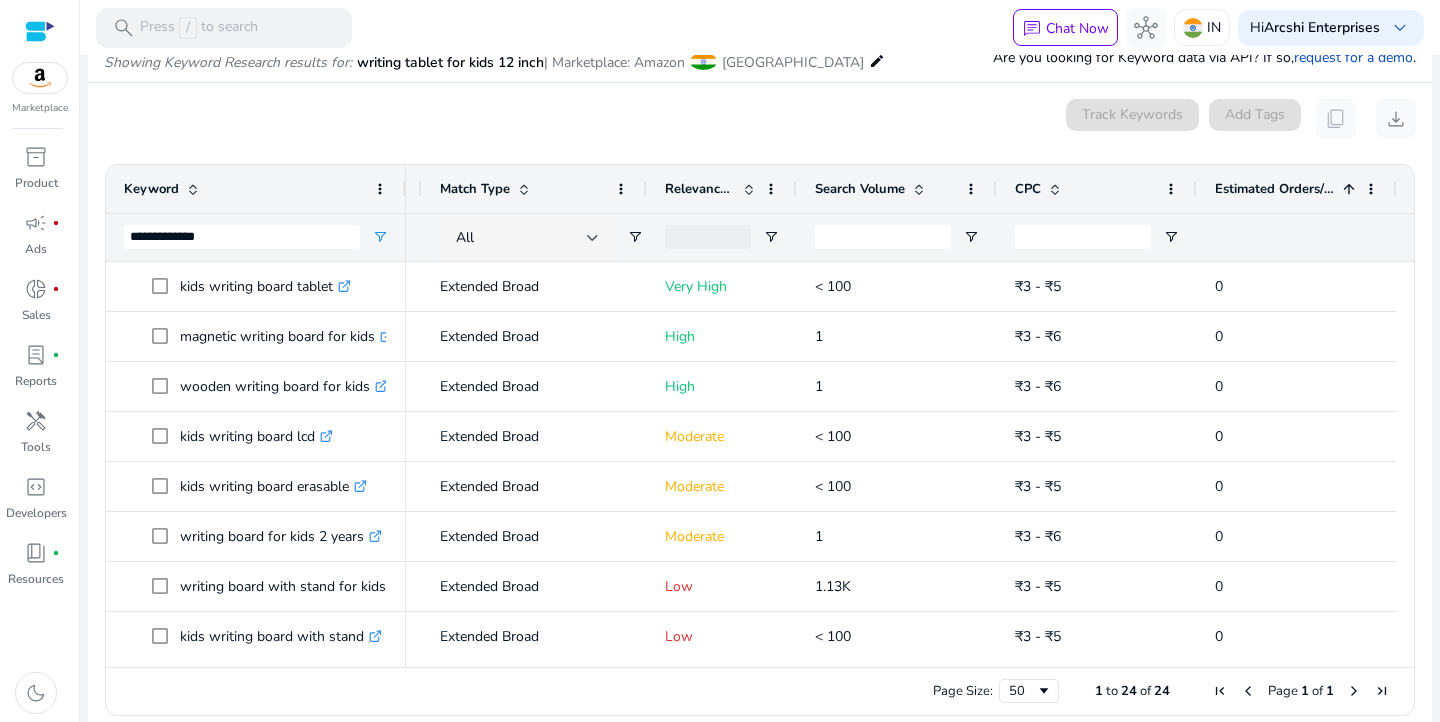 click at bounding box center (1349, 189) 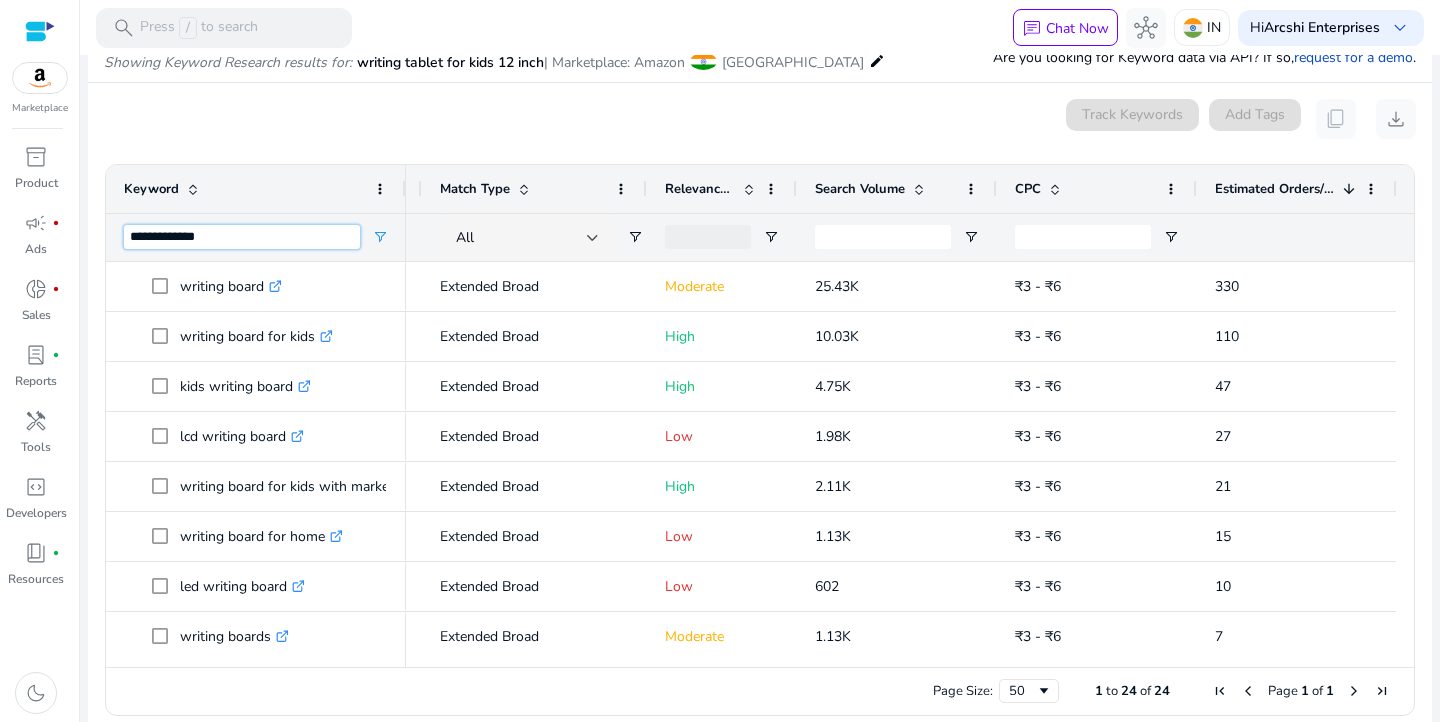 click on "**********" at bounding box center [242, 237] 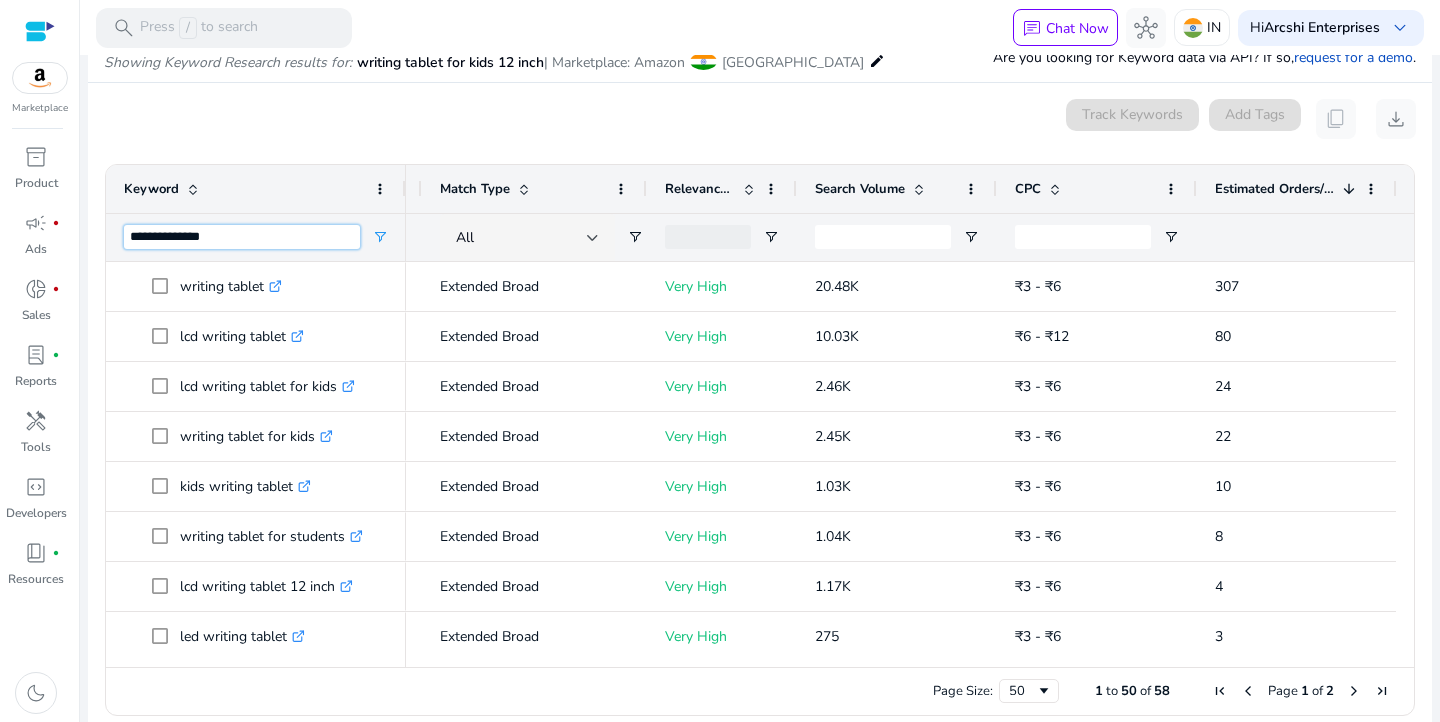 paste 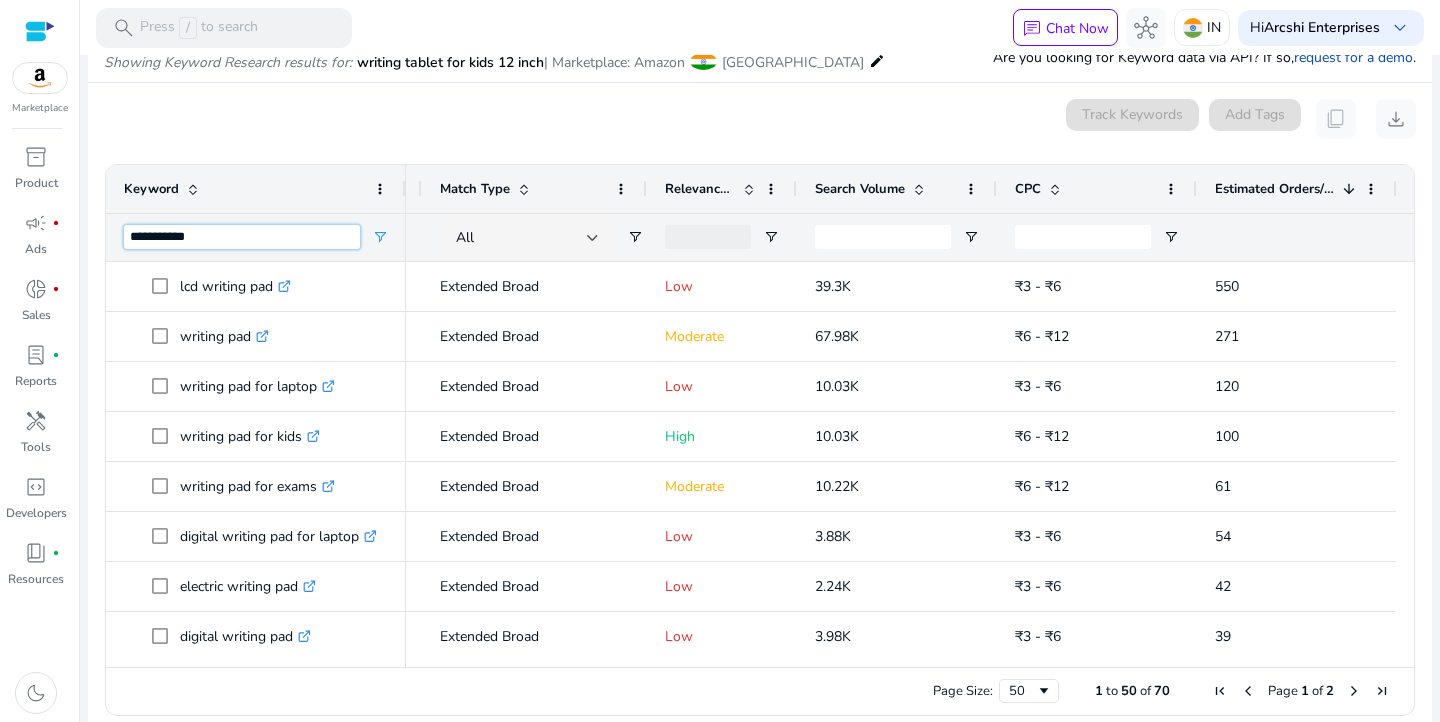 paste on "**********" 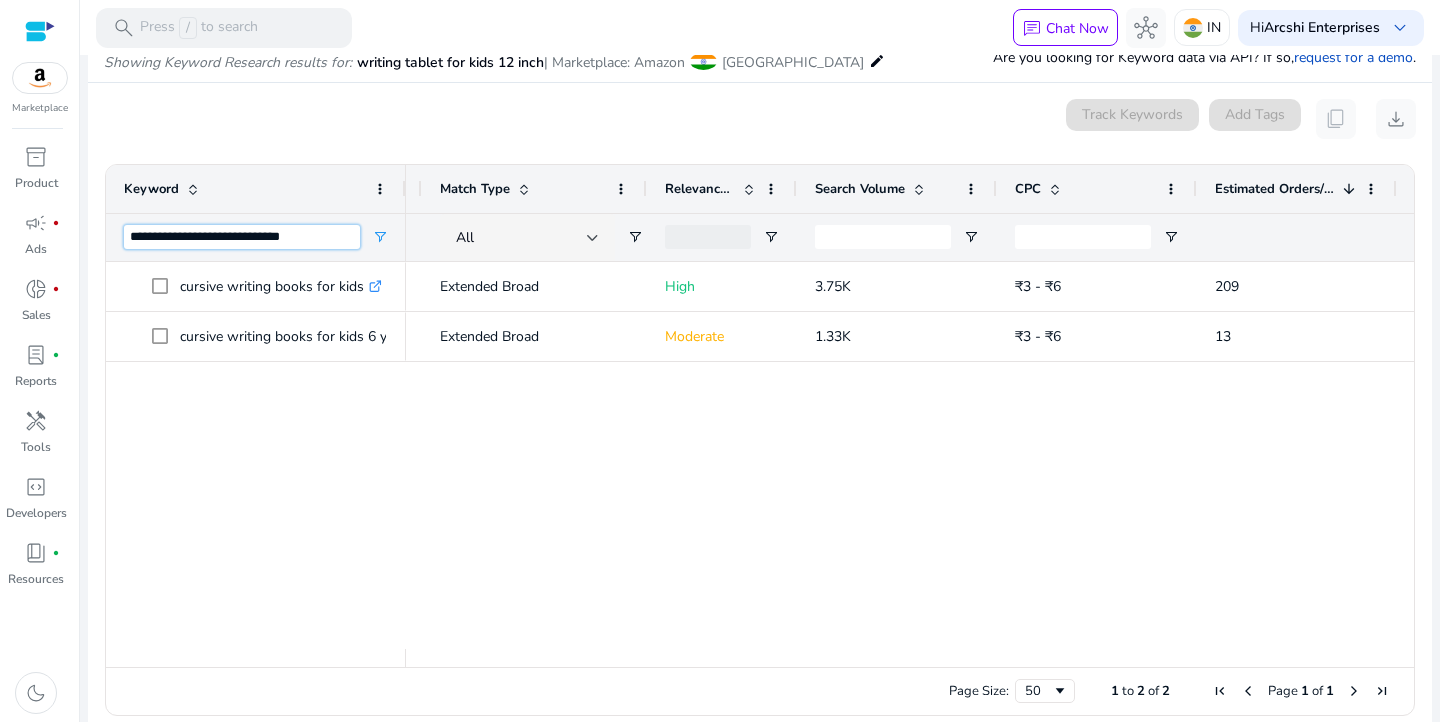 paste 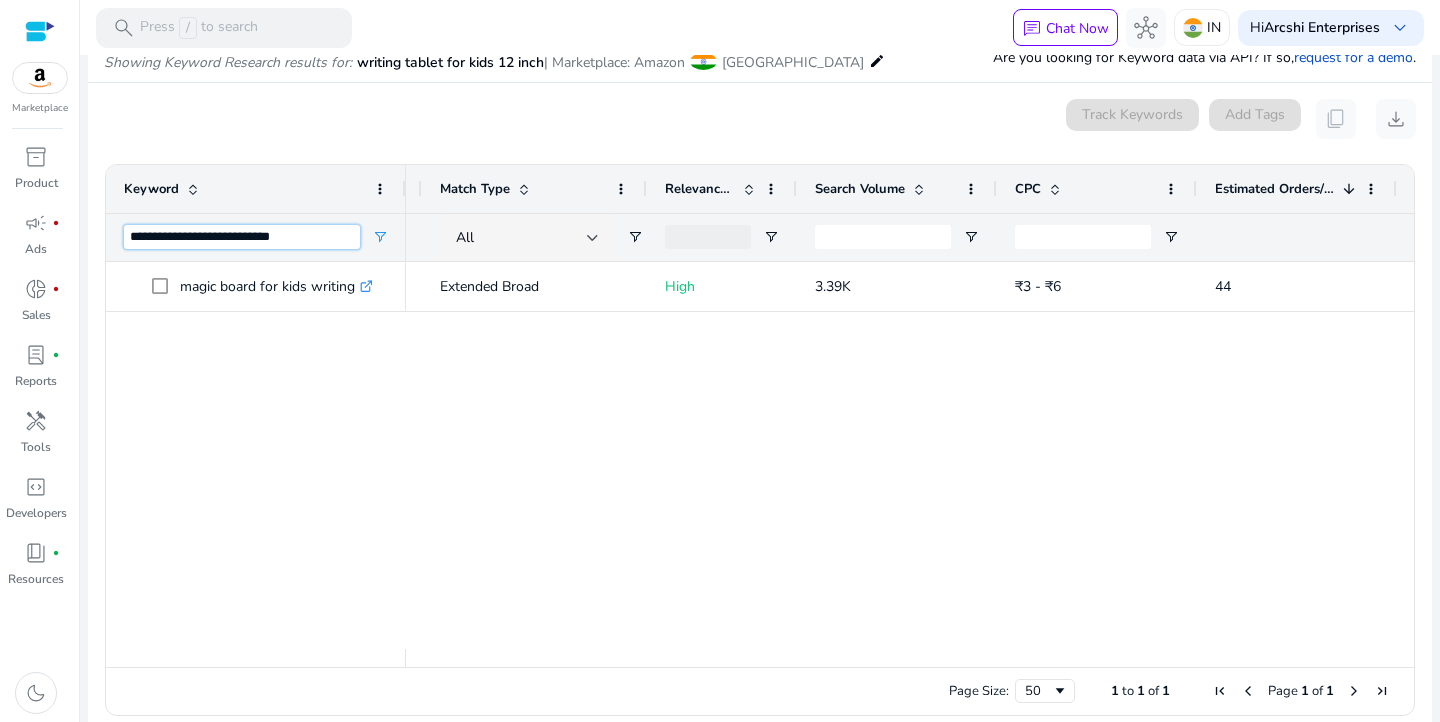click on "**********" at bounding box center (242, 237) 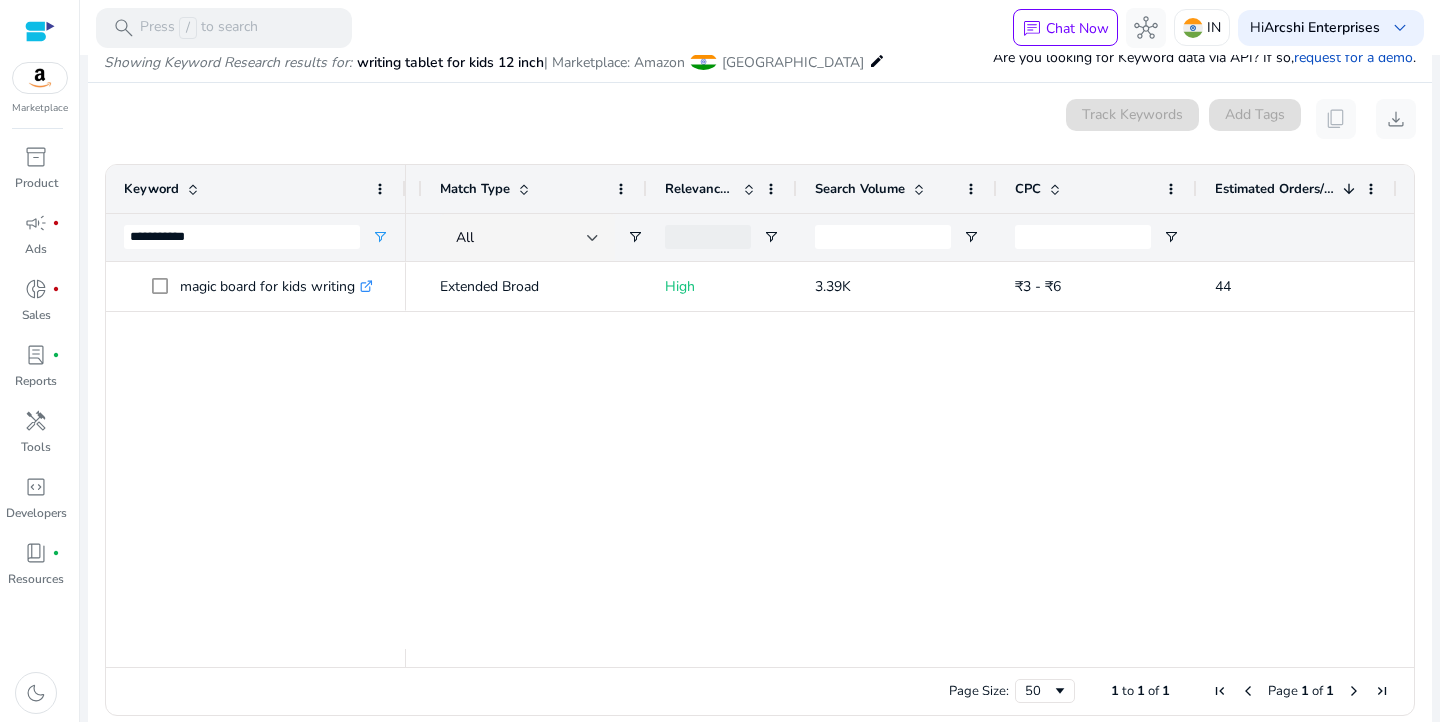 click at bounding box center [749, 189] 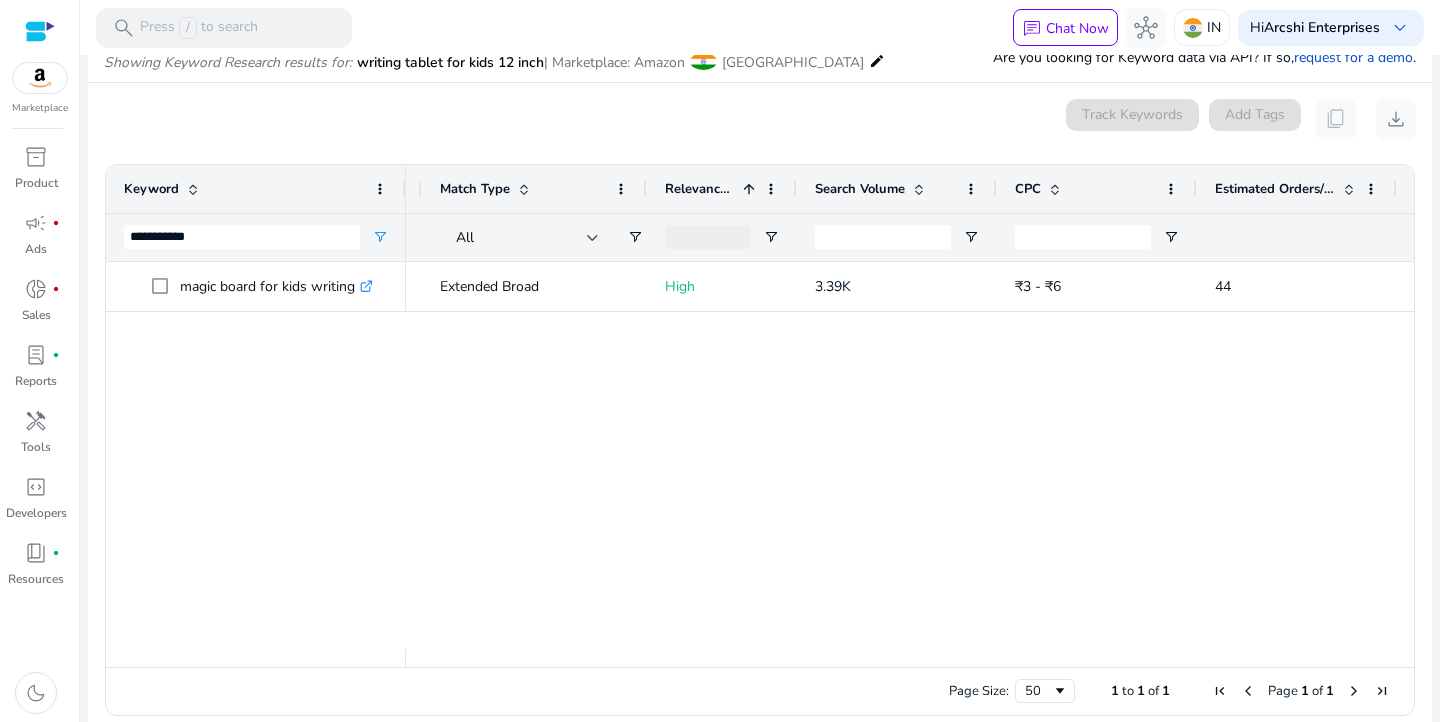 click at bounding box center (749, 189) 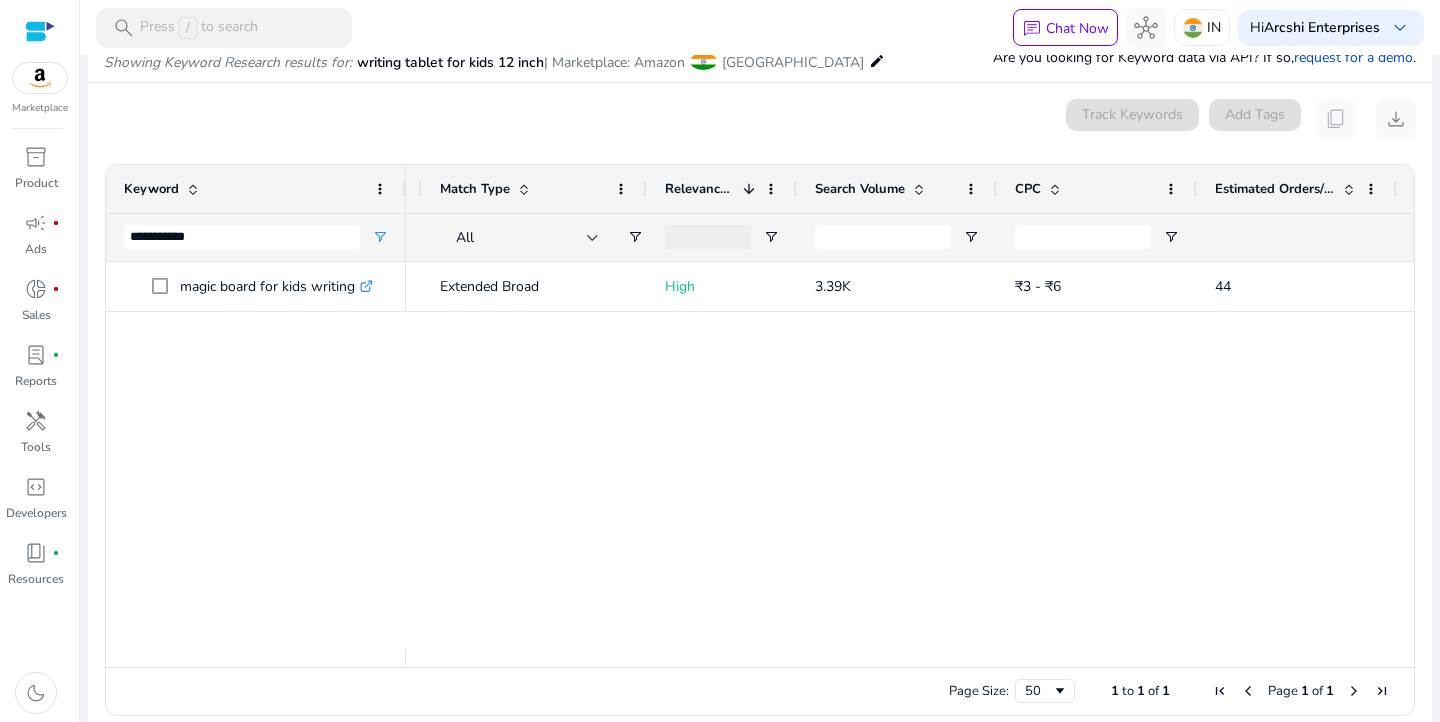 click at bounding box center (1349, 189) 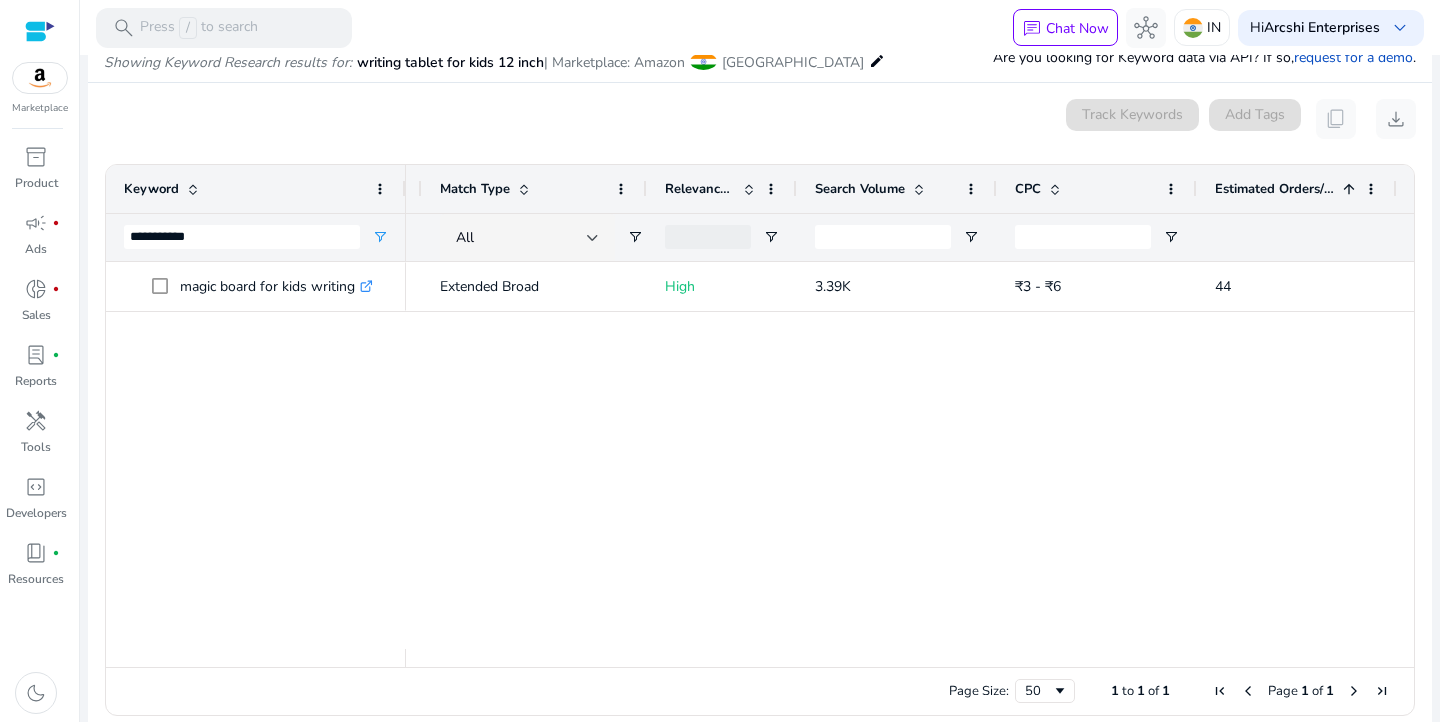 click at bounding box center [1349, 189] 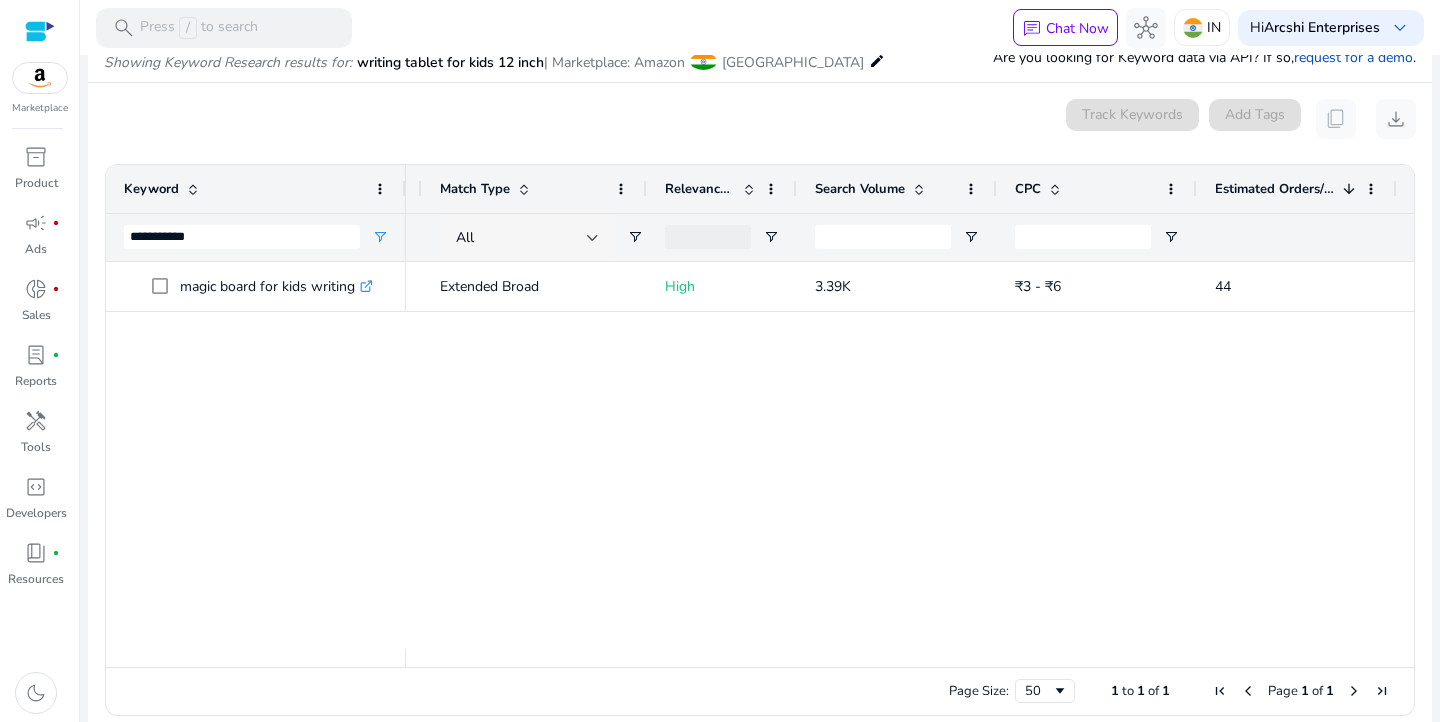 scroll, scrollTop: 0, scrollLeft: 251, axis: horizontal 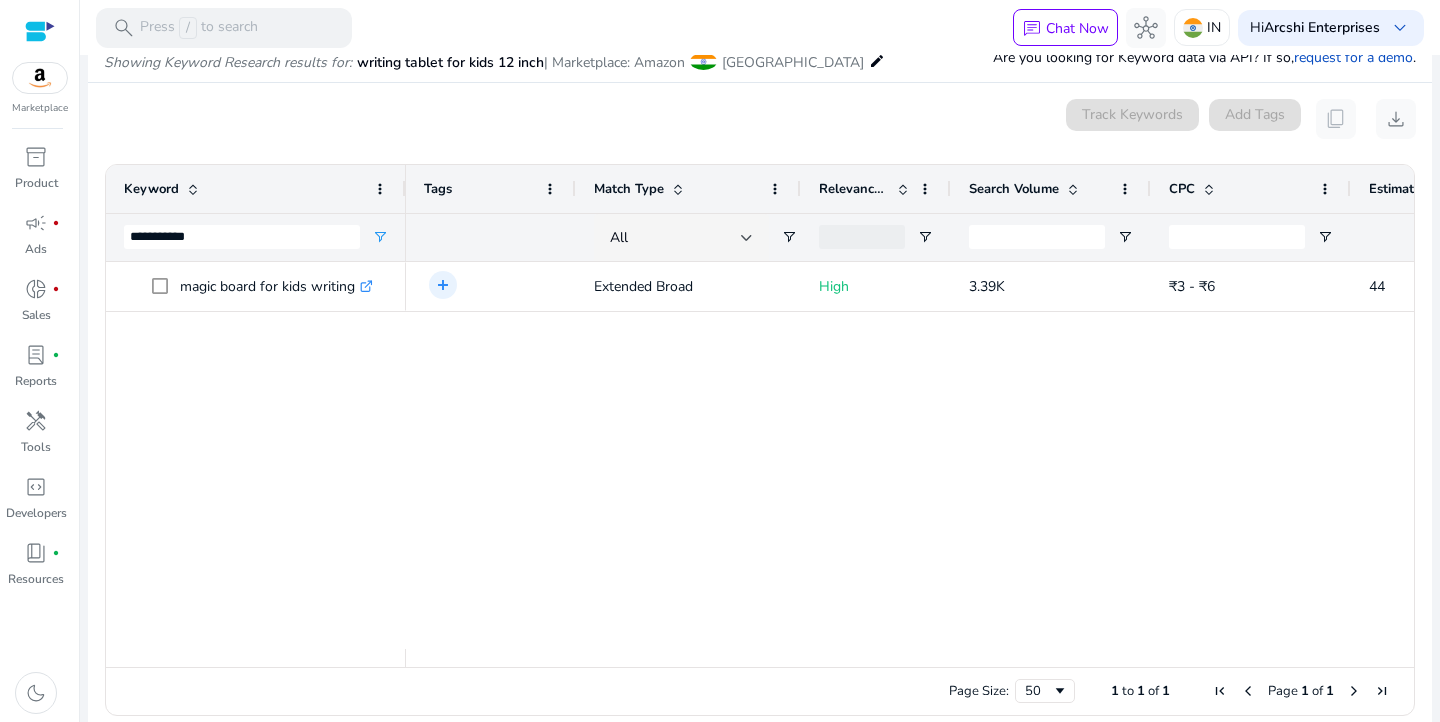 click at bounding box center [678, 189] 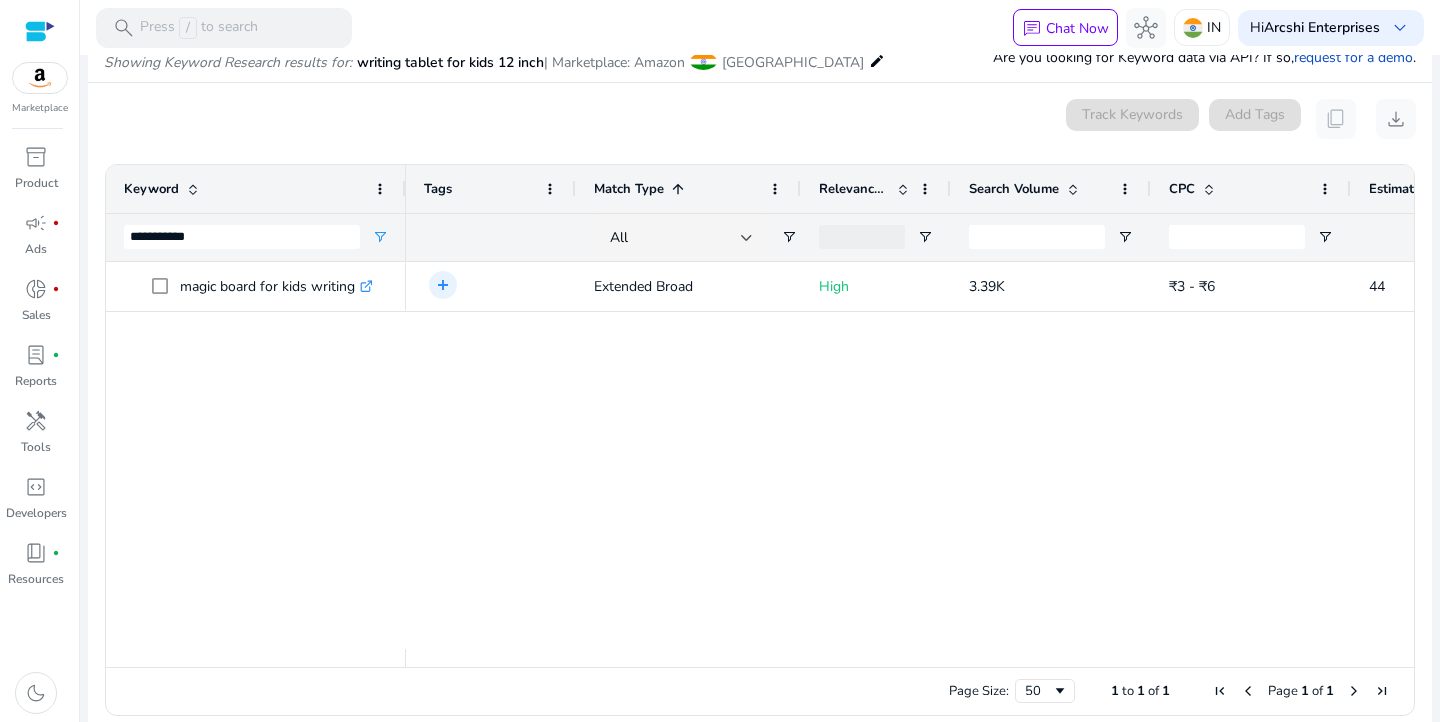 click at bounding box center [678, 189] 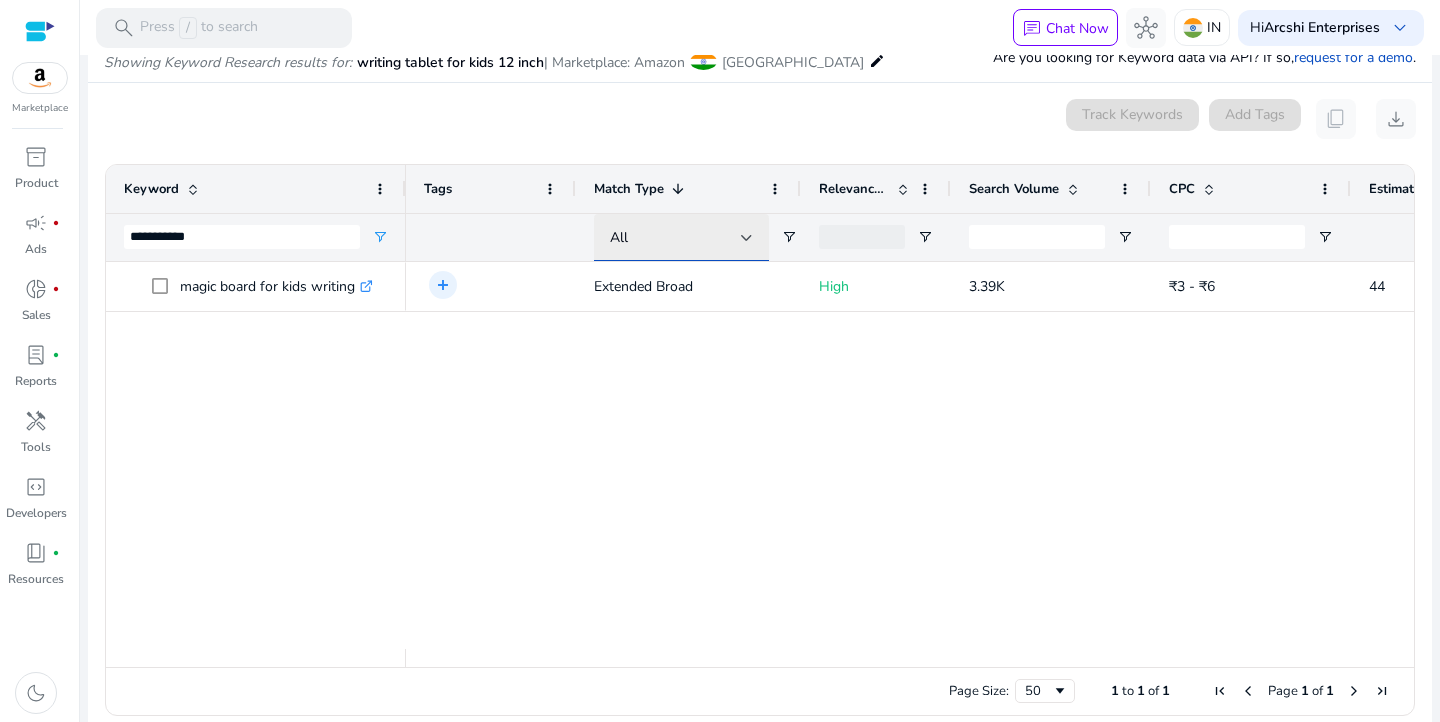 click on "All" at bounding box center [675, 238] 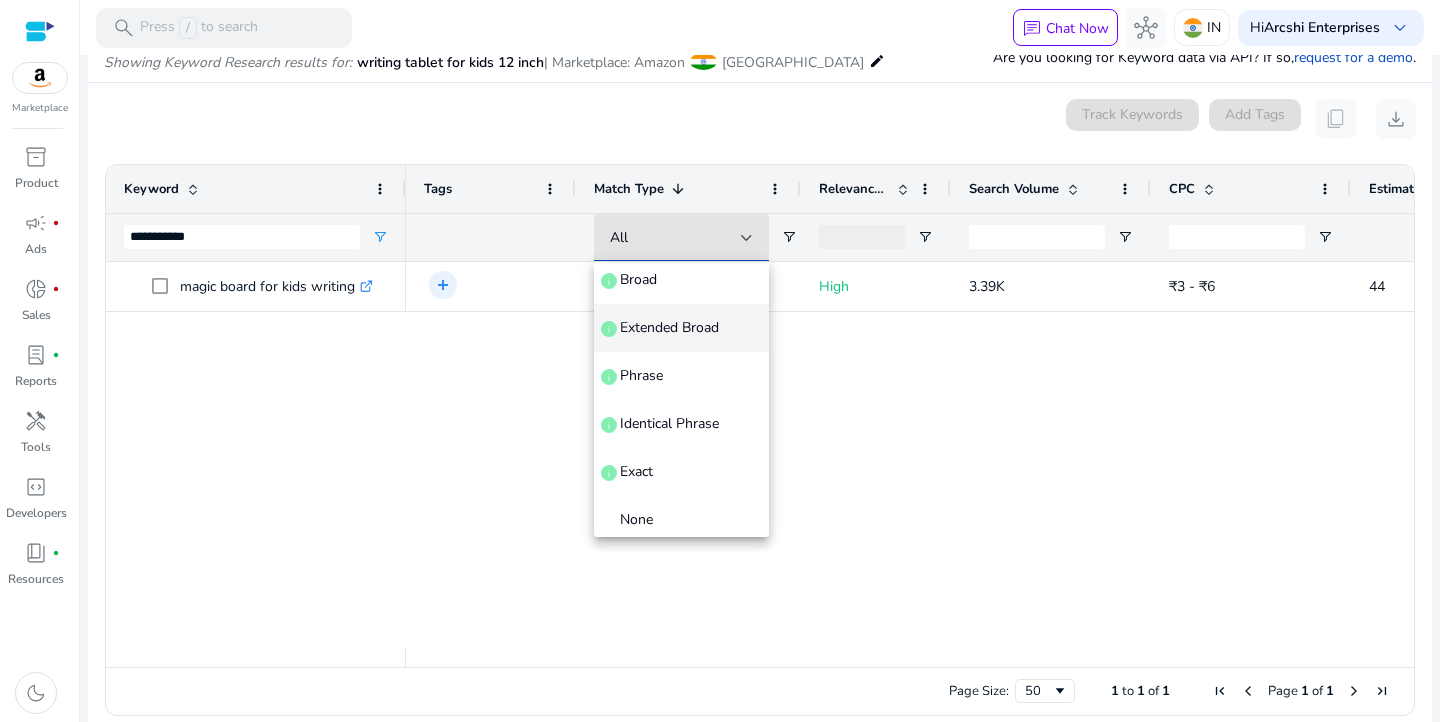 scroll, scrollTop: 77, scrollLeft: 0, axis: vertical 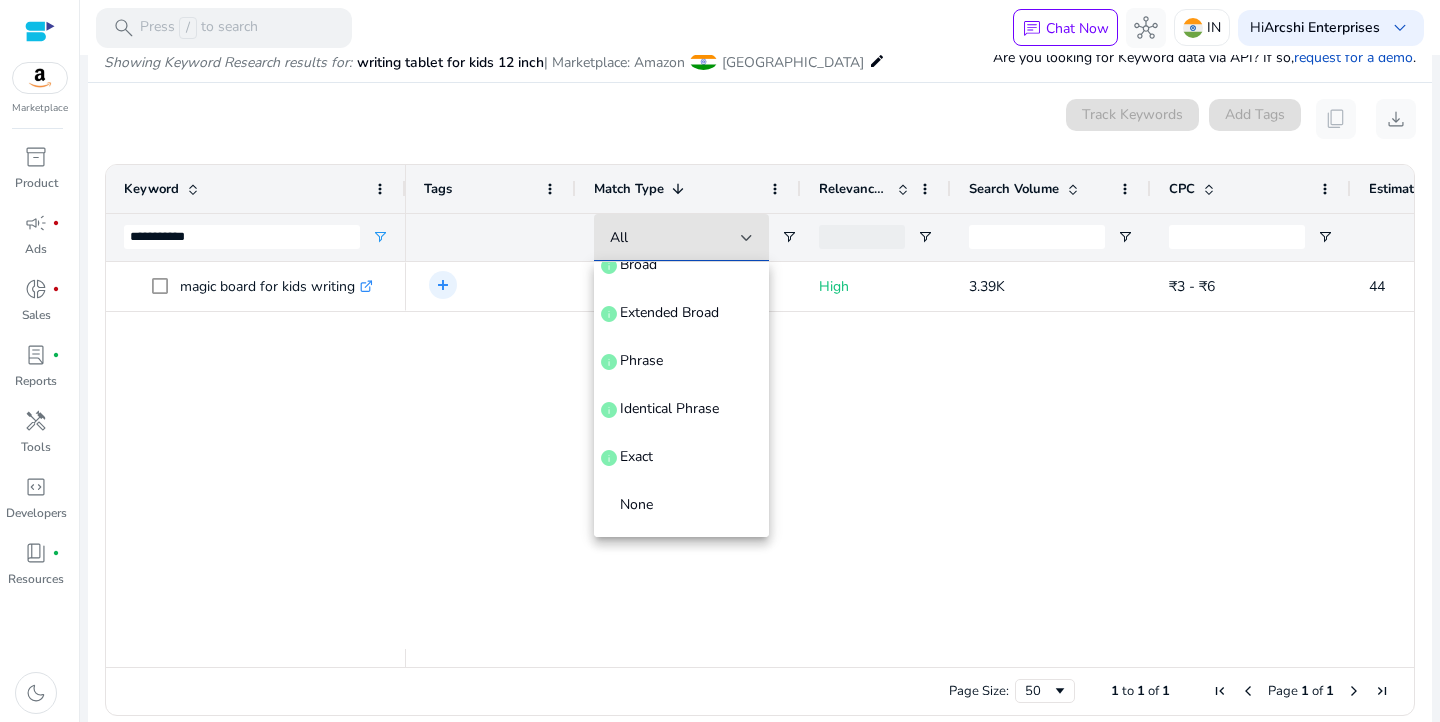 click at bounding box center (720, 361) 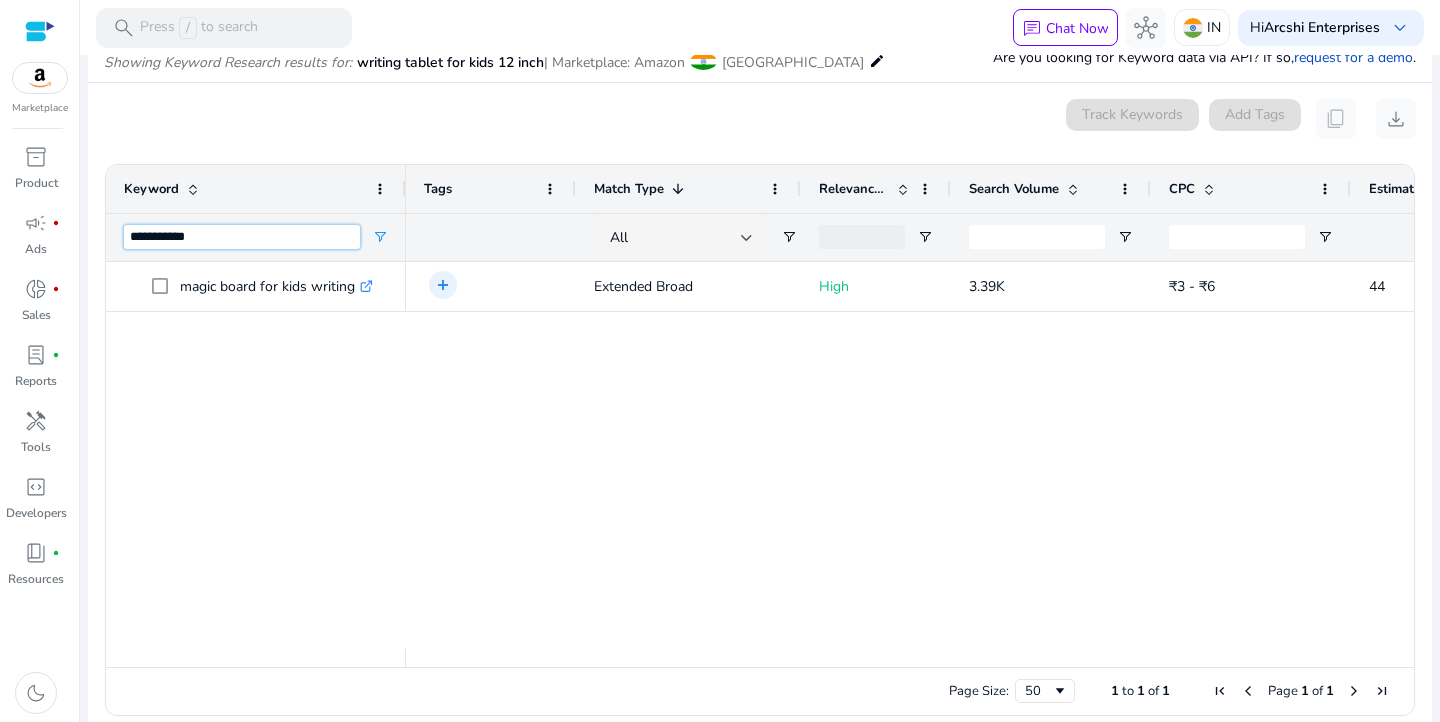 click on "**********" at bounding box center (242, 237) 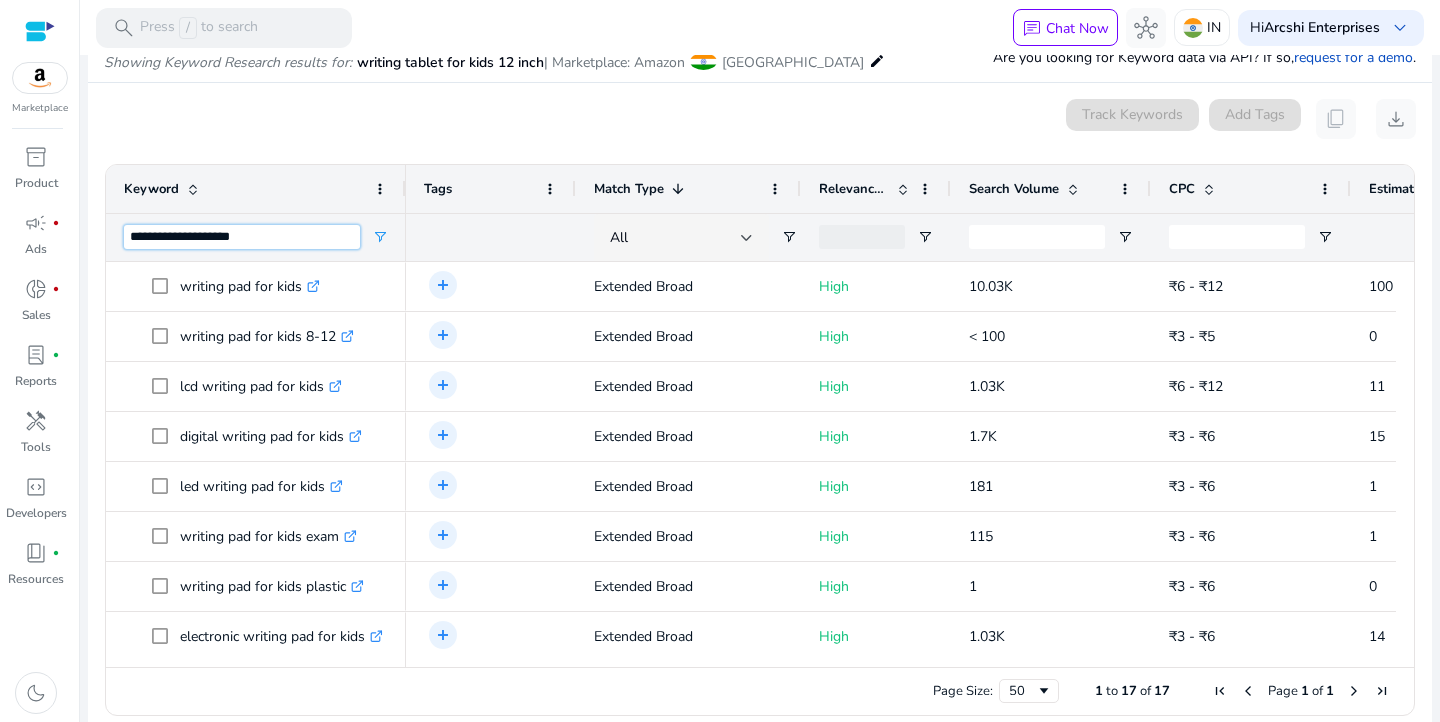 paste on "**" 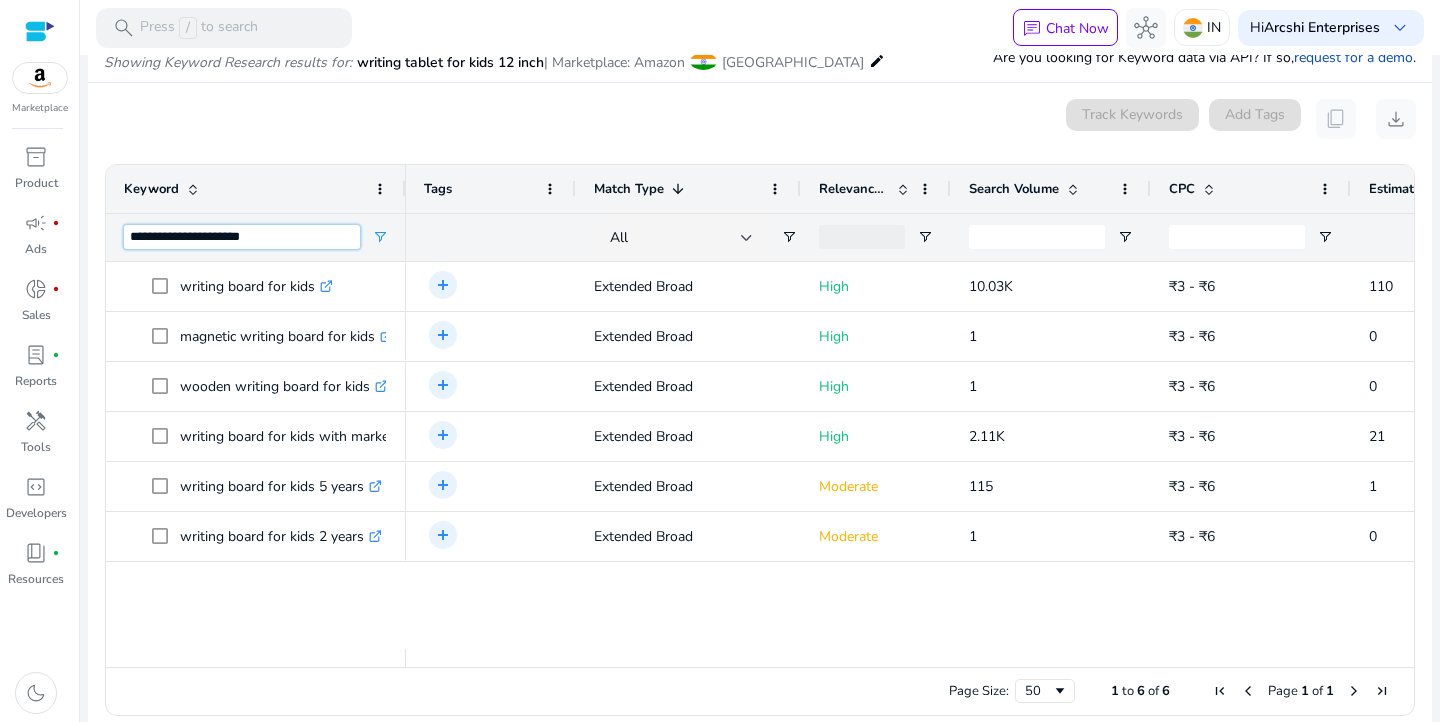 paste 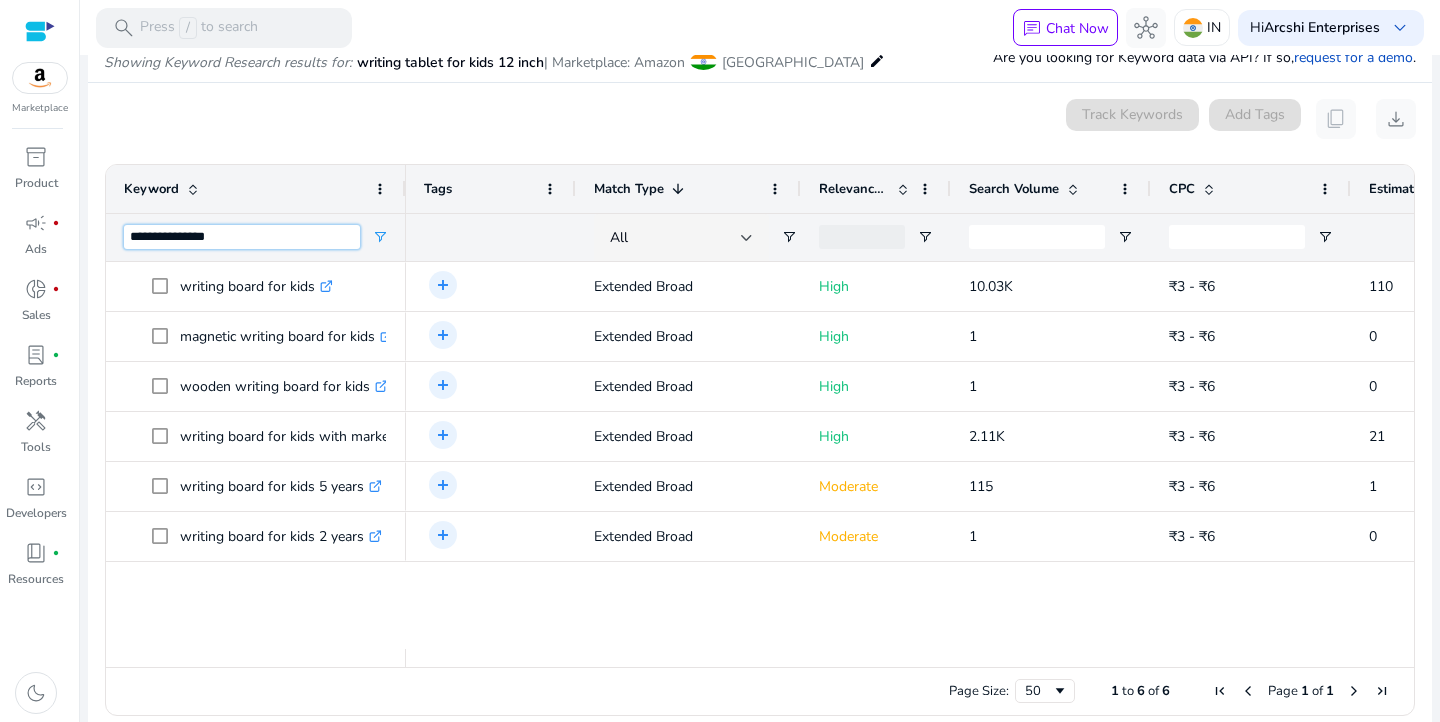 type on "**********" 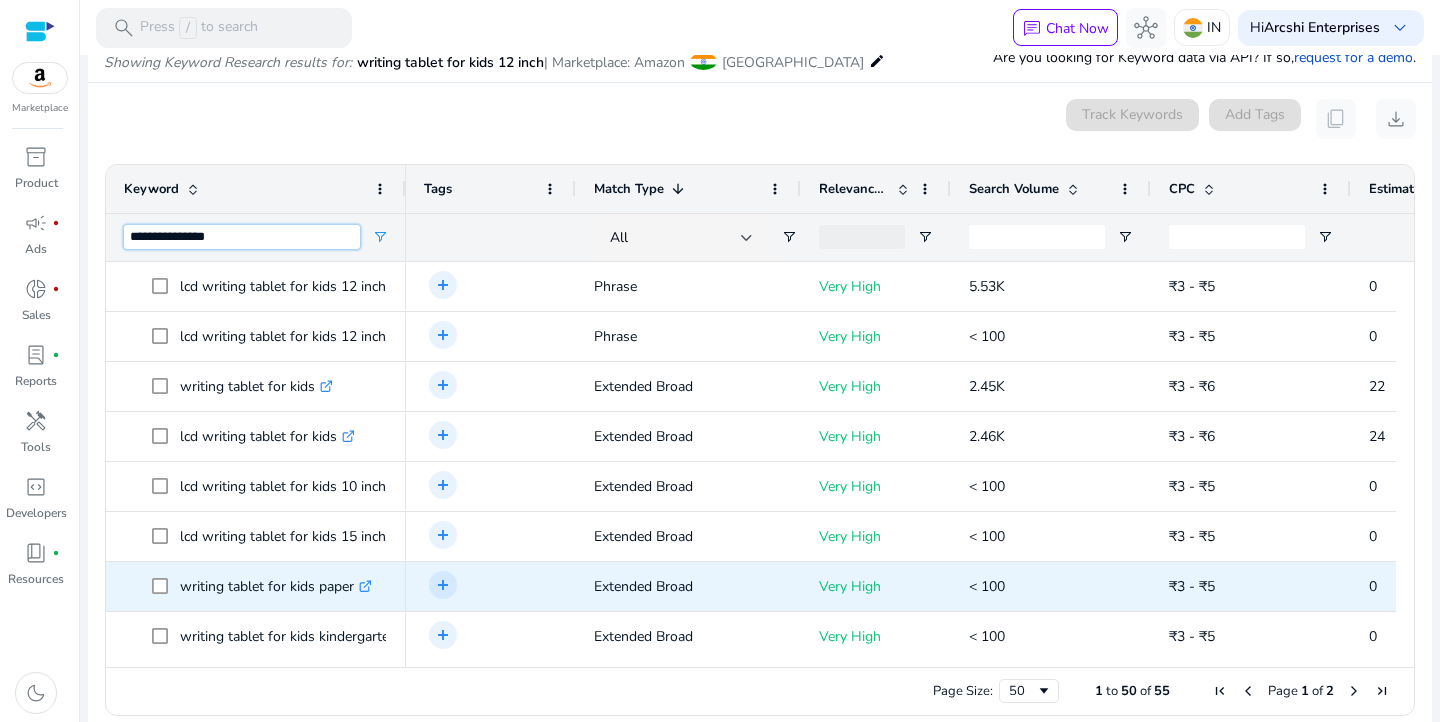scroll, scrollTop: 12, scrollLeft: 0, axis: vertical 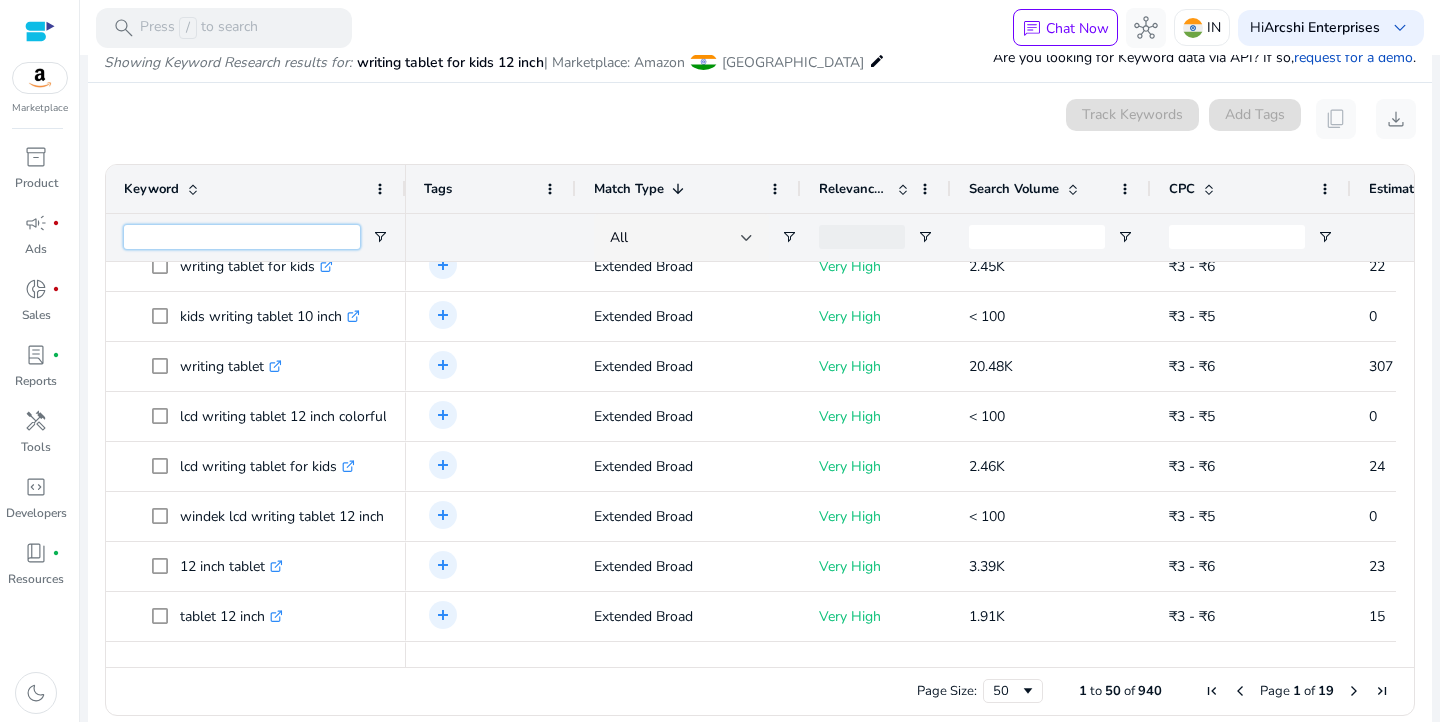 type 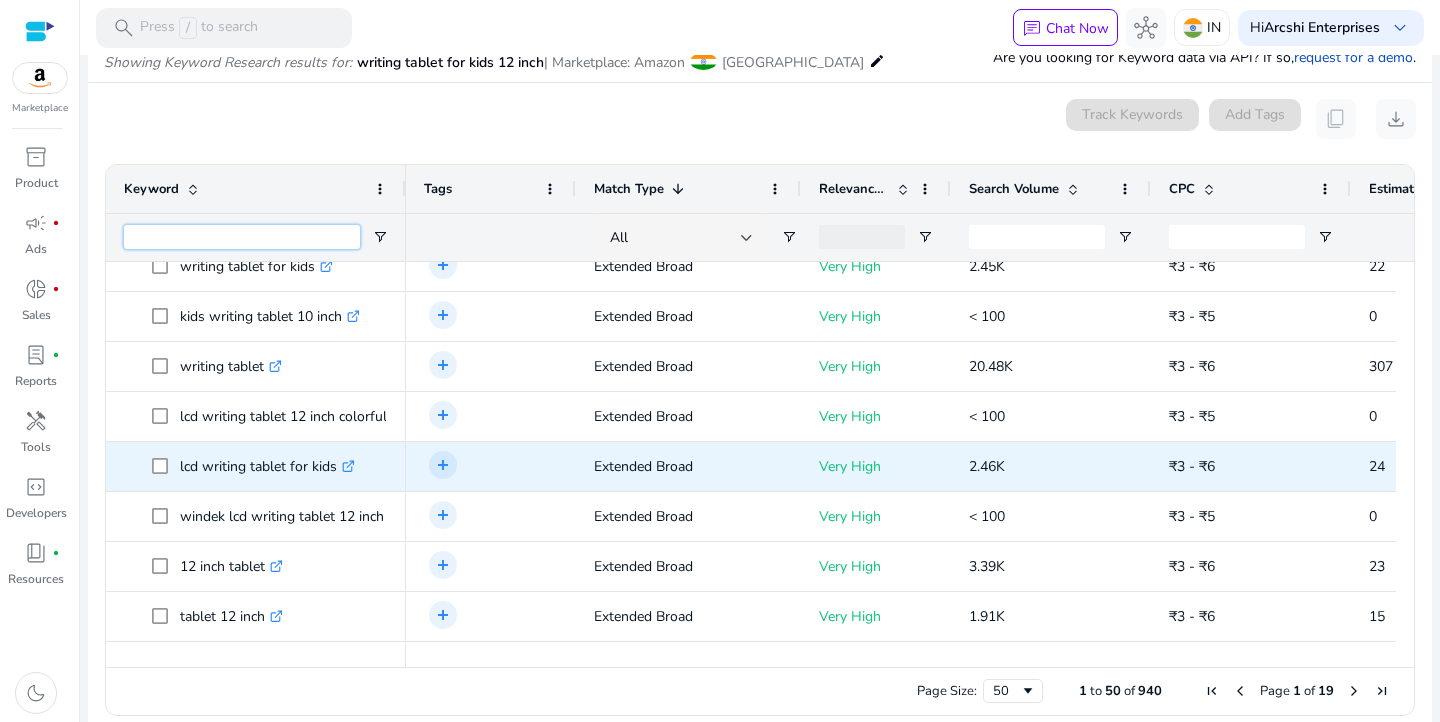 scroll, scrollTop: 0, scrollLeft: 0, axis: both 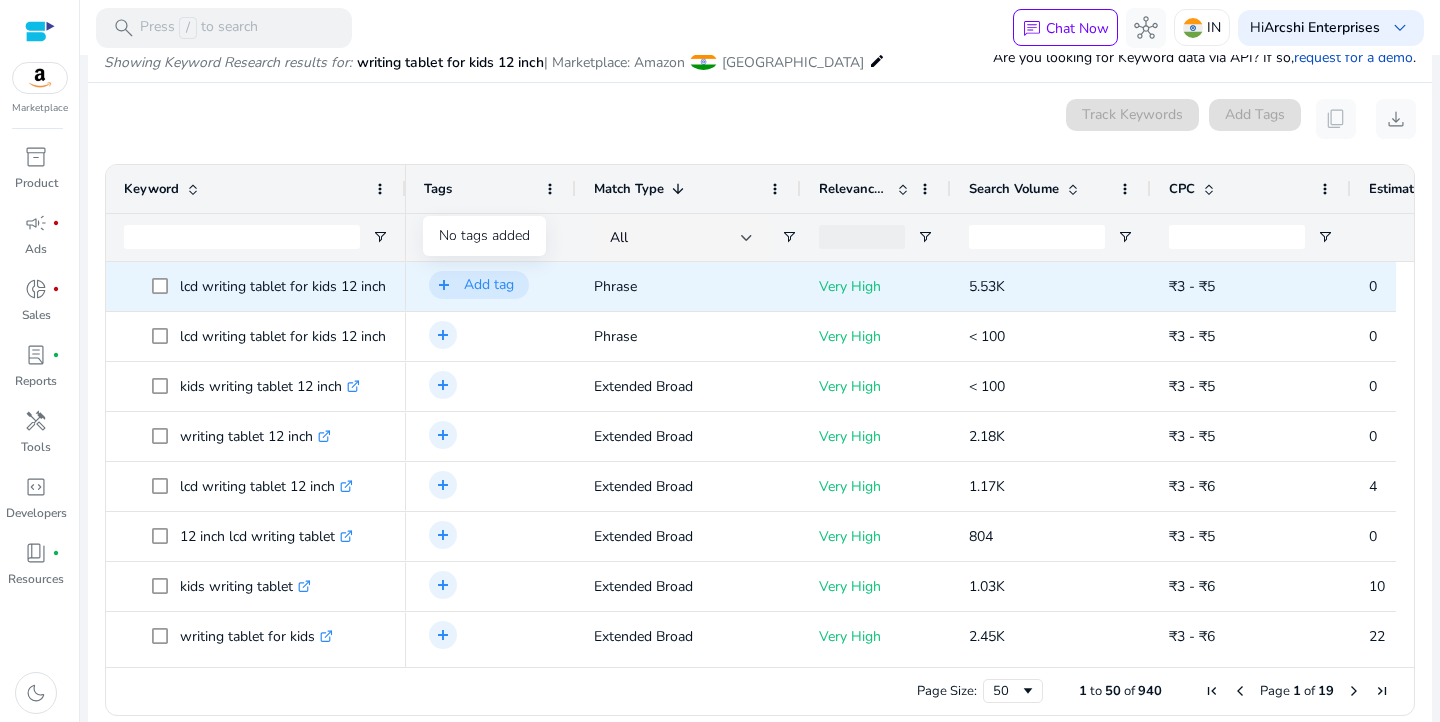 click on "add Add tag" at bounding box center [479, 285] 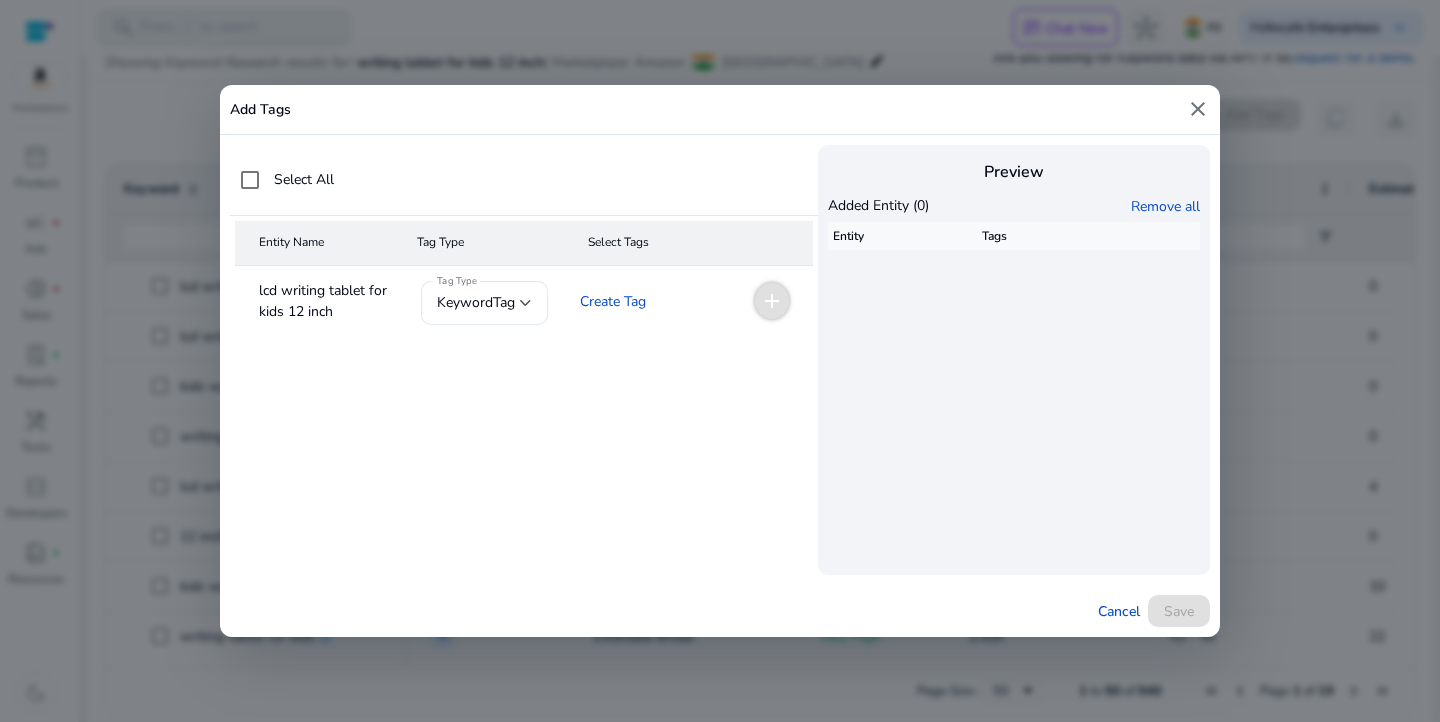 click on "close" at bounding box center (1198, 109) 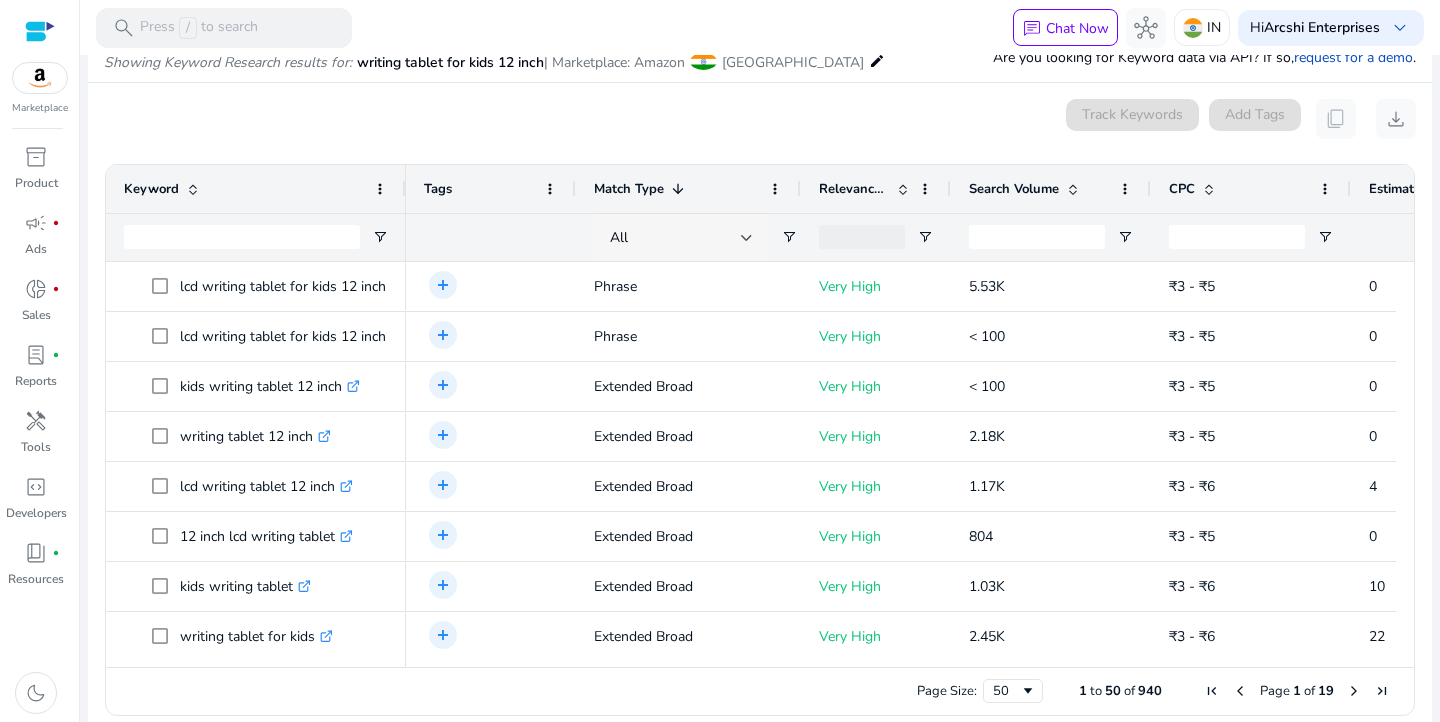 click at bounding box center (747, 238) 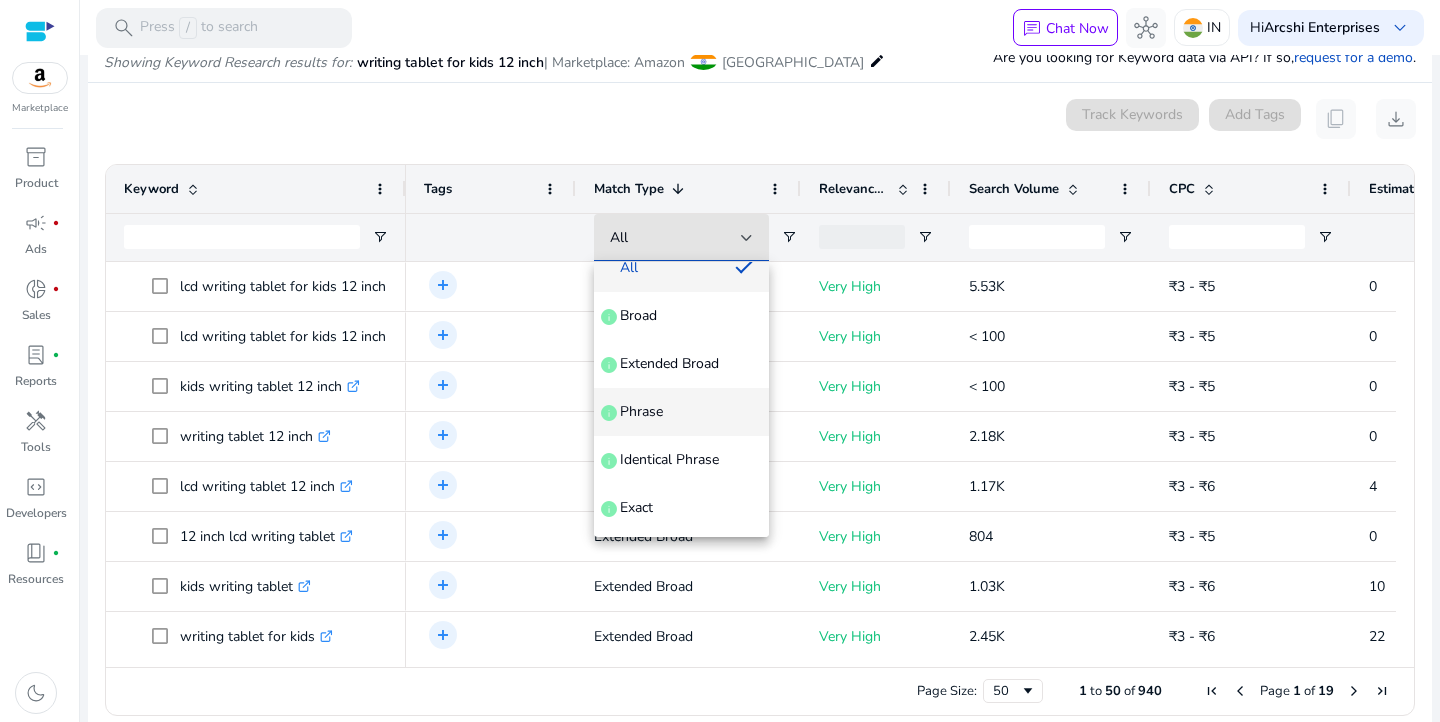 scroll, scrollTop: 0, scrollLeft: 0, axis: both 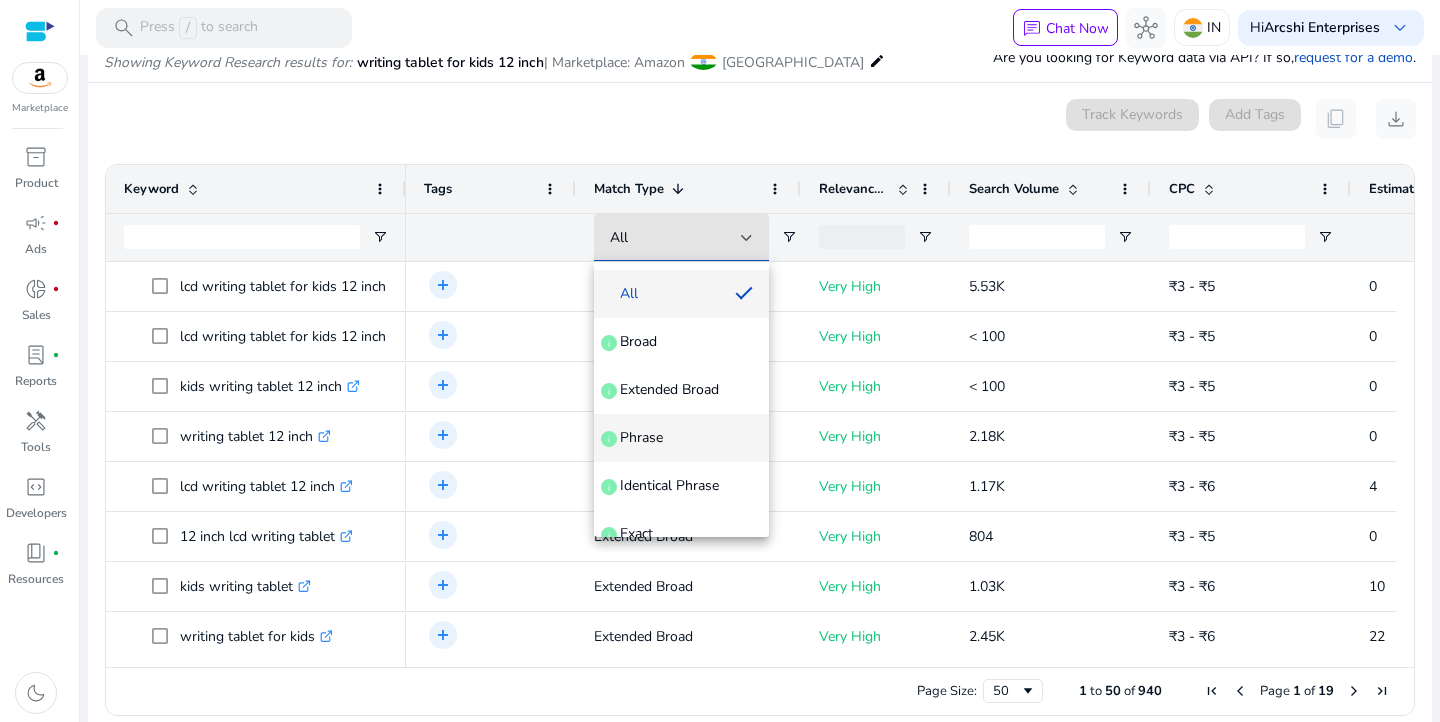 click on "Phrase  info" at bounding box center [681, 438] 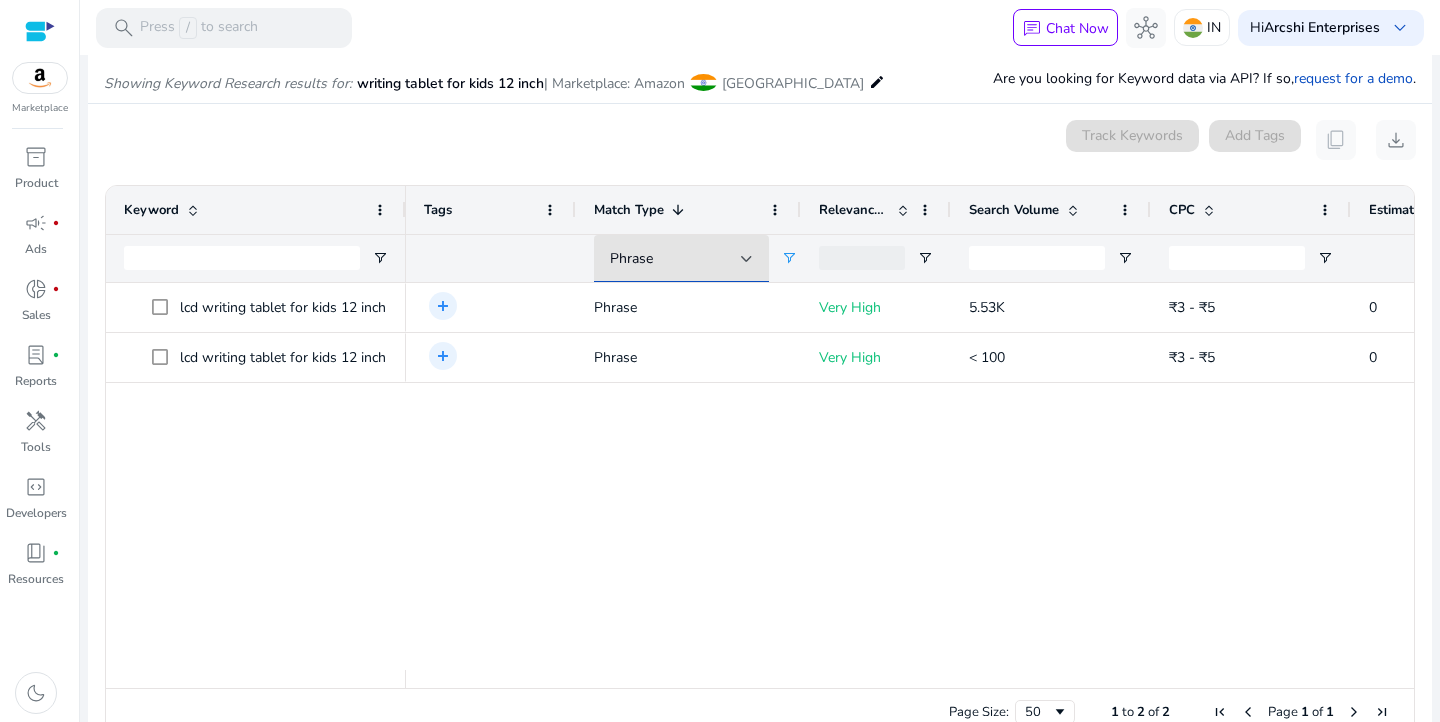 scroll, scrollTop: 221, scrollLeft: 0, axis: vertical 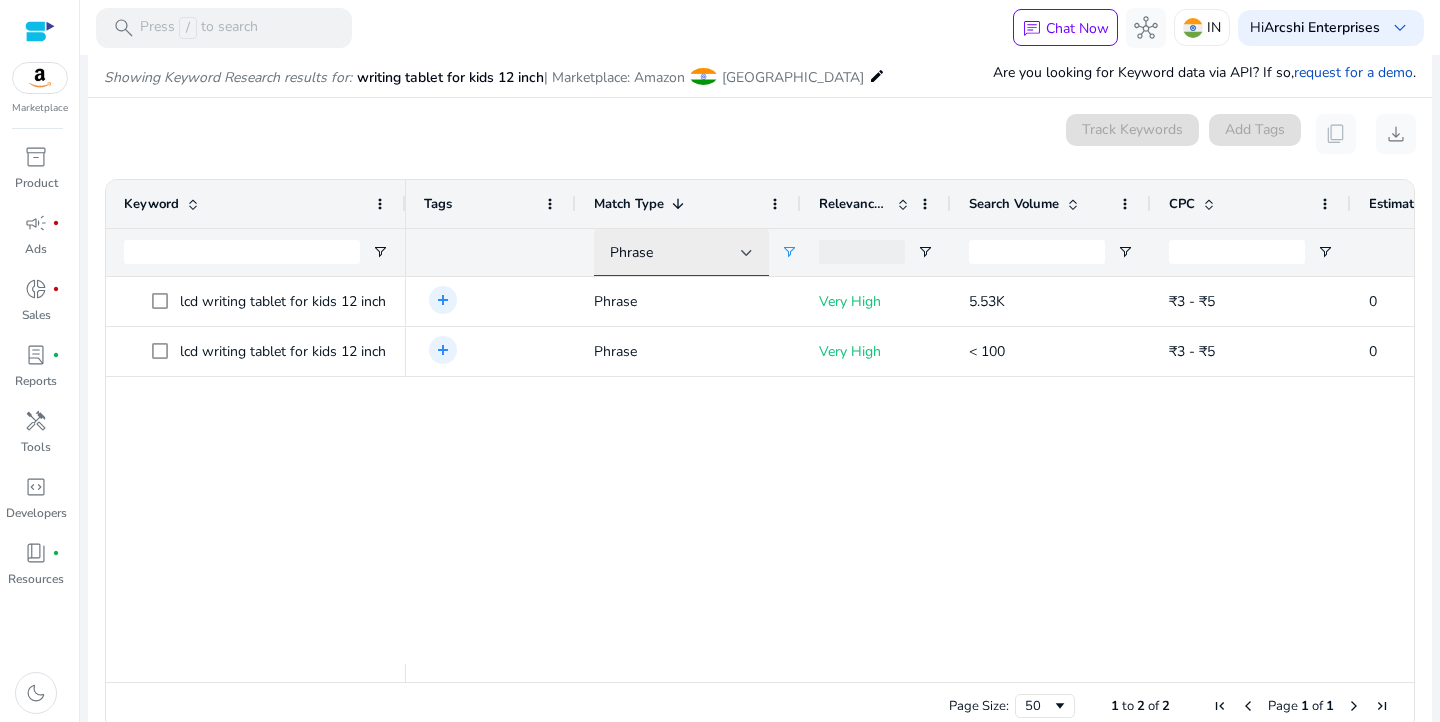 click on "Phrase" at bounding box center (675, 253) 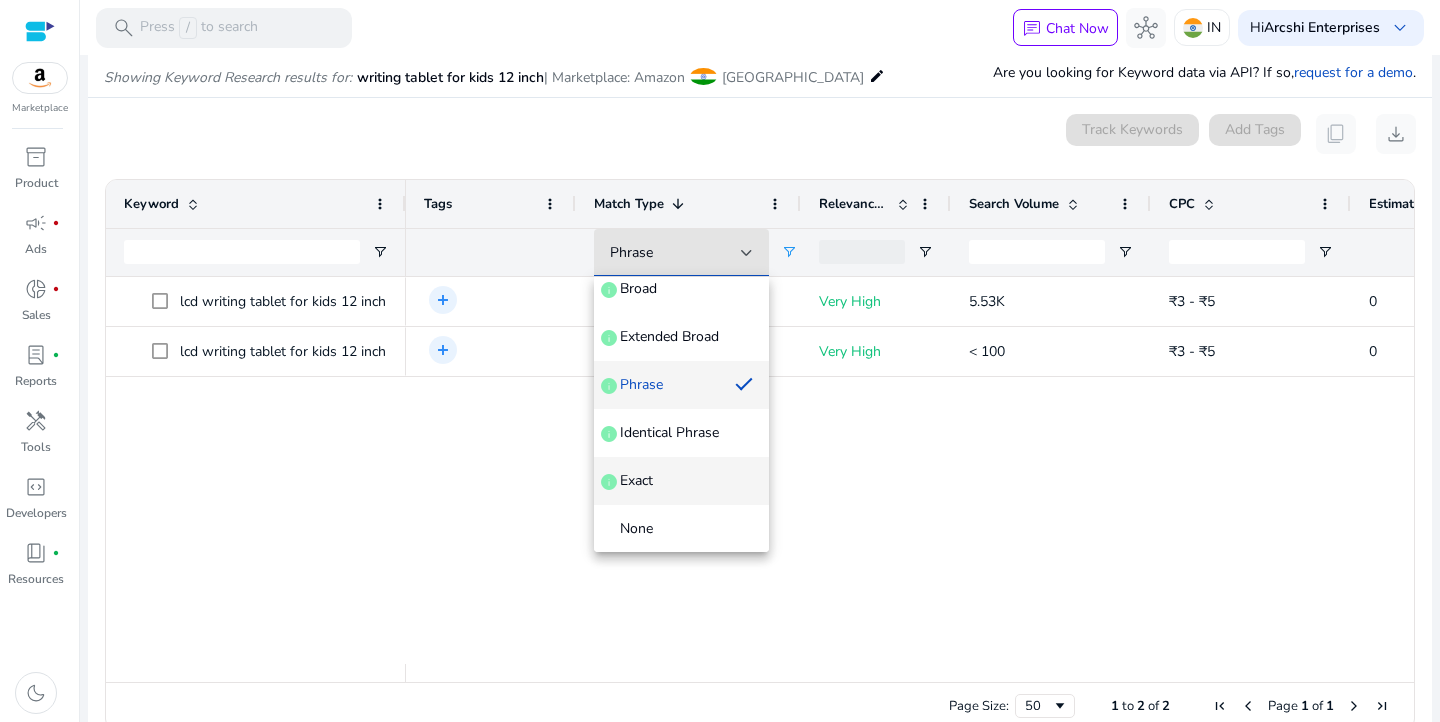click on "Exact  info" at bounding box center [681, 481] 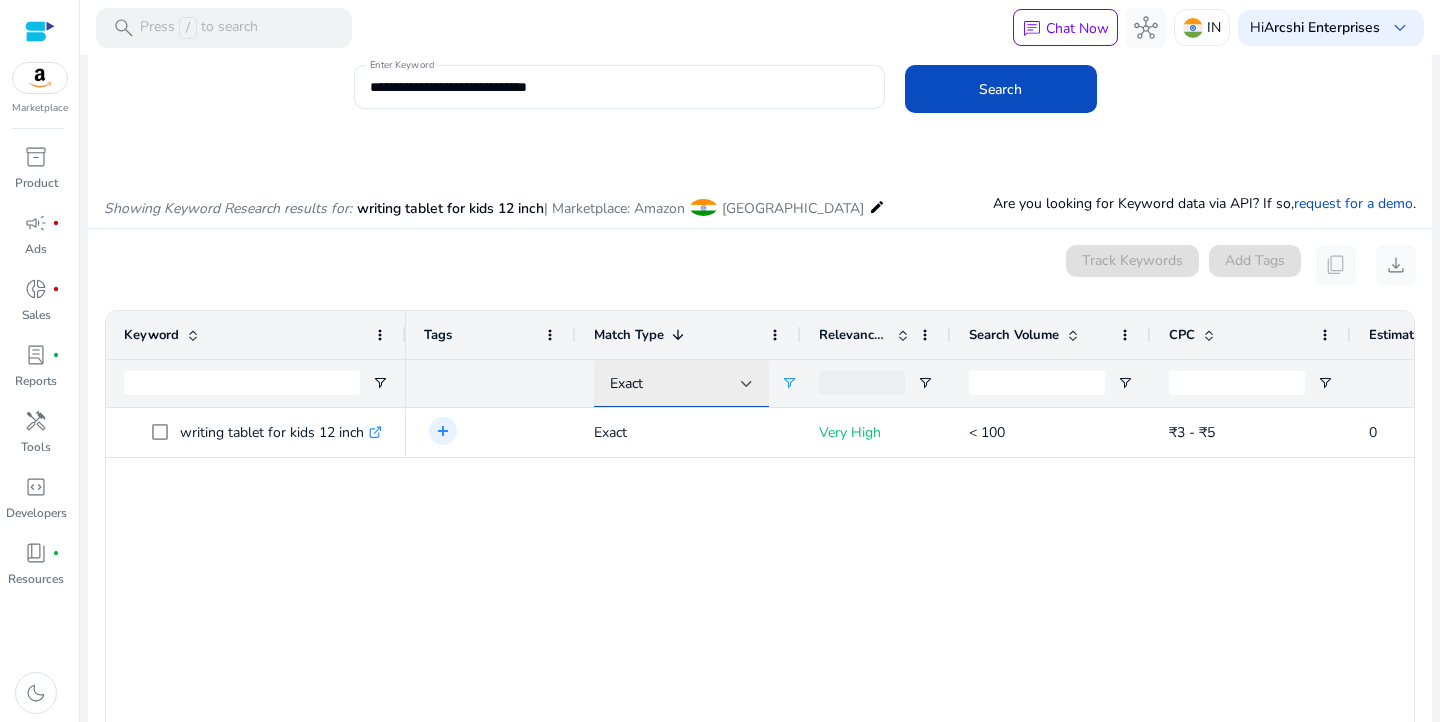 click on "Exact" at bounding box center (675, 384) 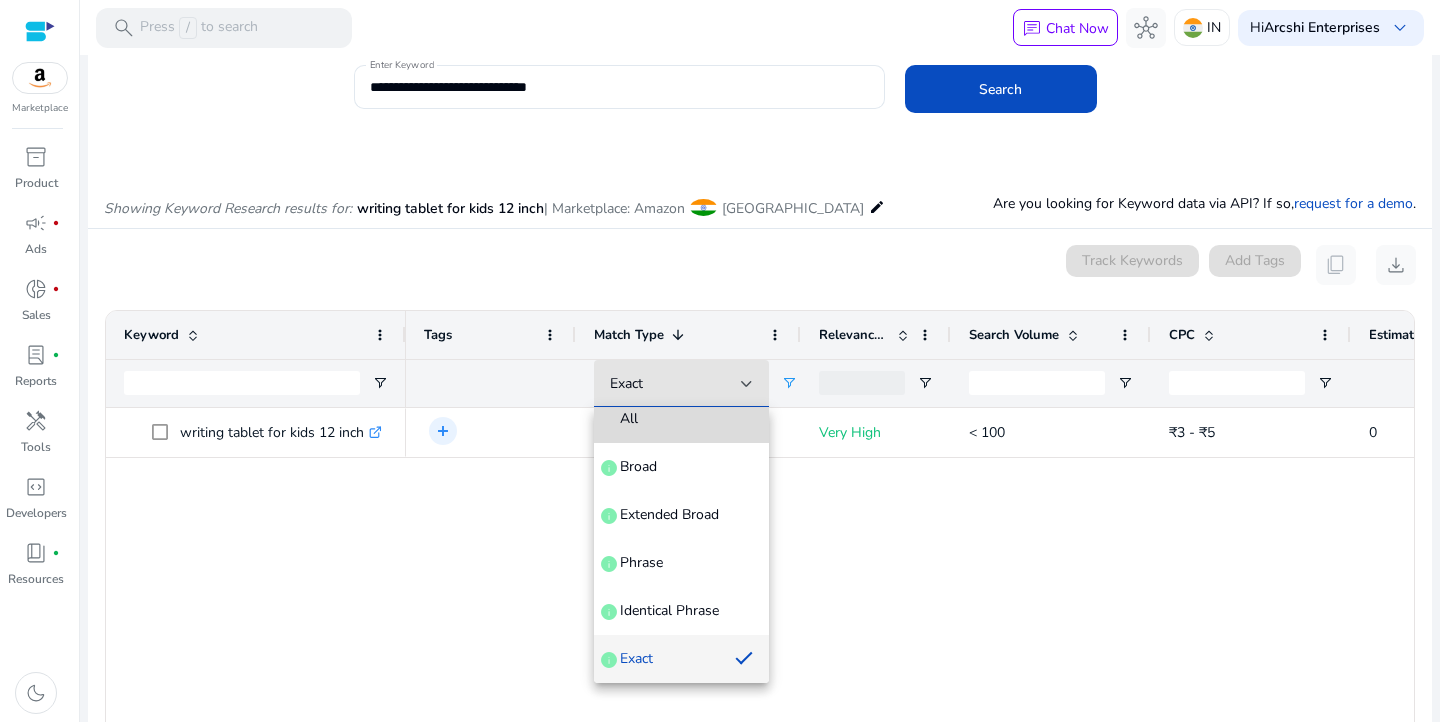 click on "All" at bounding box center [681, 419] 